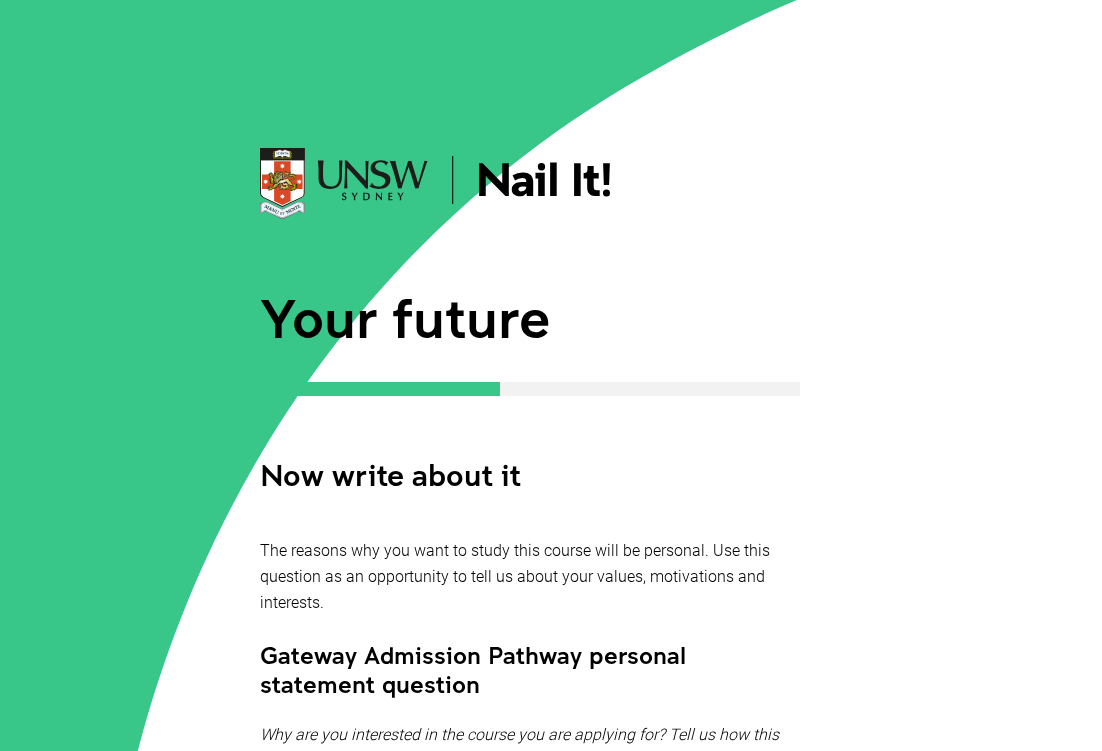 scroll, scrollTop: 2382, scrollLeft: 0, axis: vertical 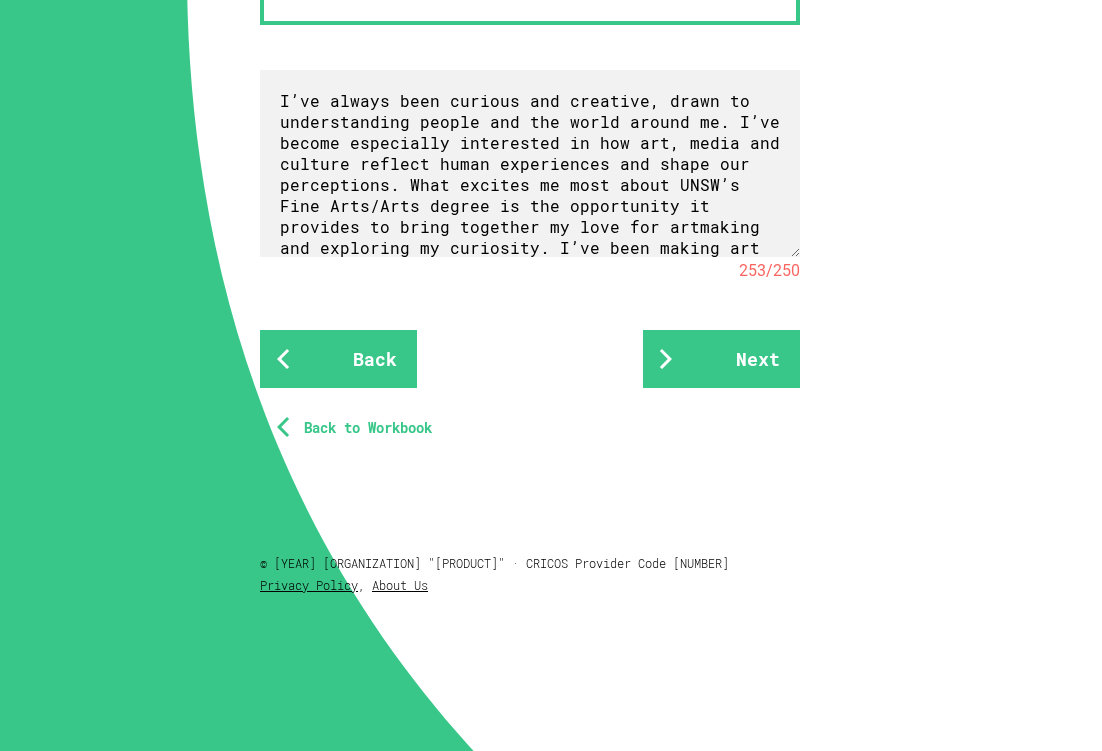 click at bounding box center (530, 163) 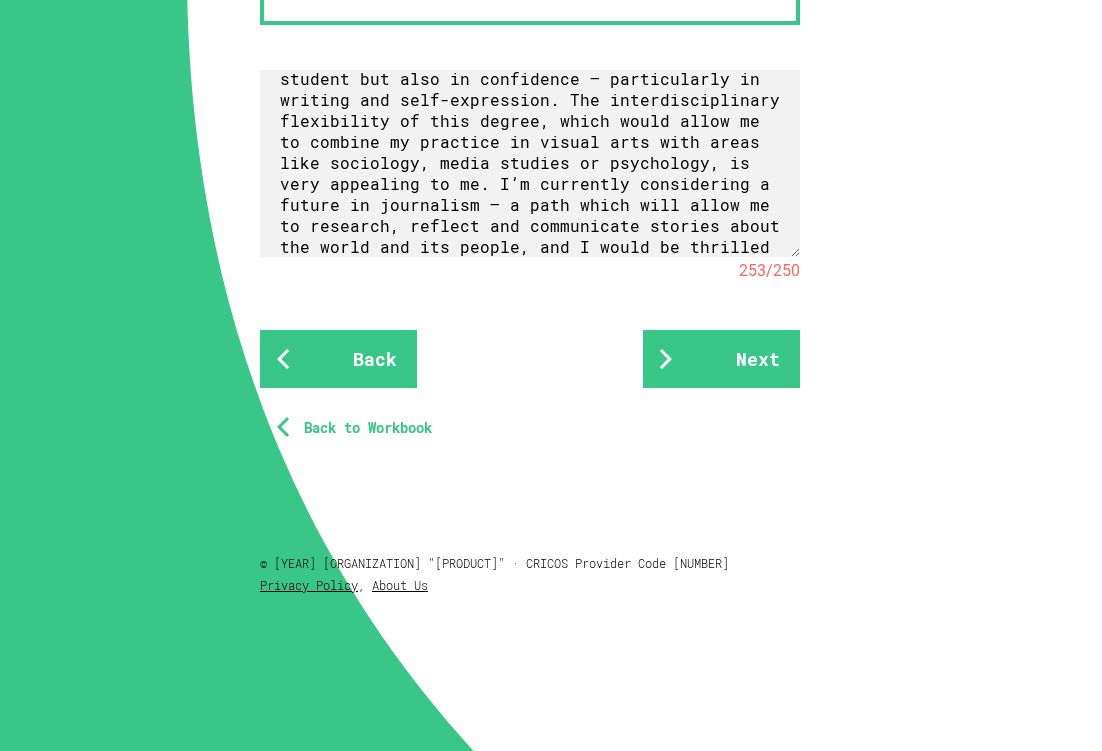 scroll, scrollTop: 559, scrollLeft: 0, axis: vertical 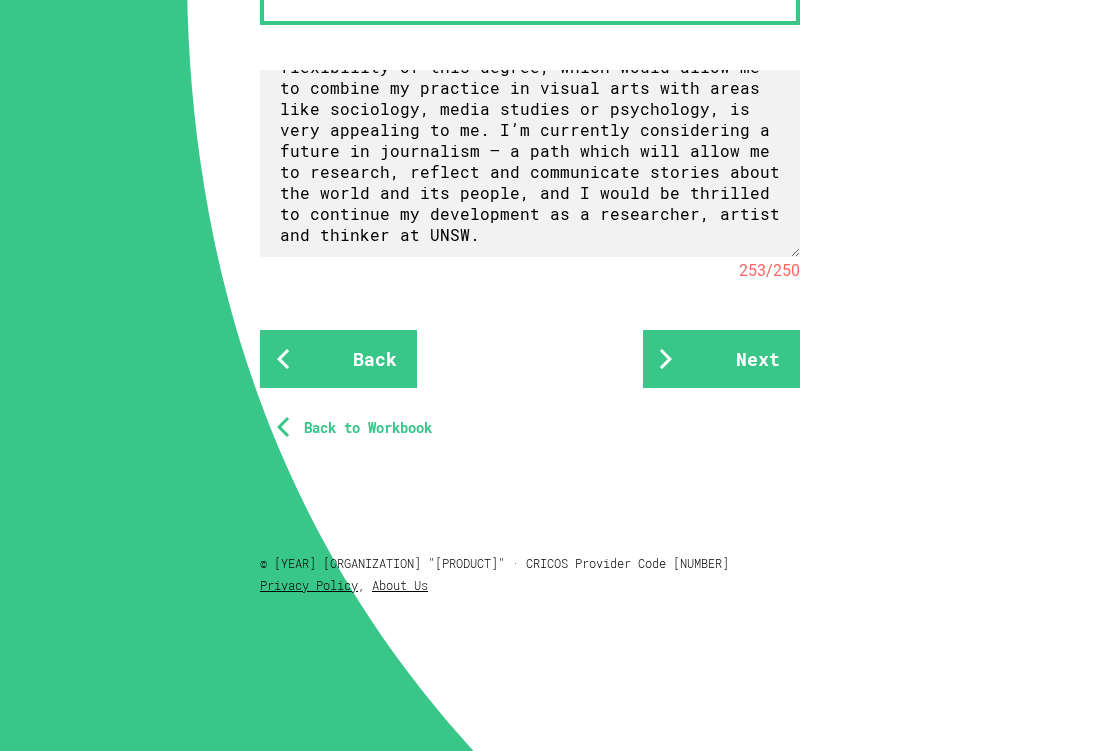 drag, startPoint x: 274, startPoint y: 72, endPoint x: 562, endPoint y: 257, distance: 342.2996 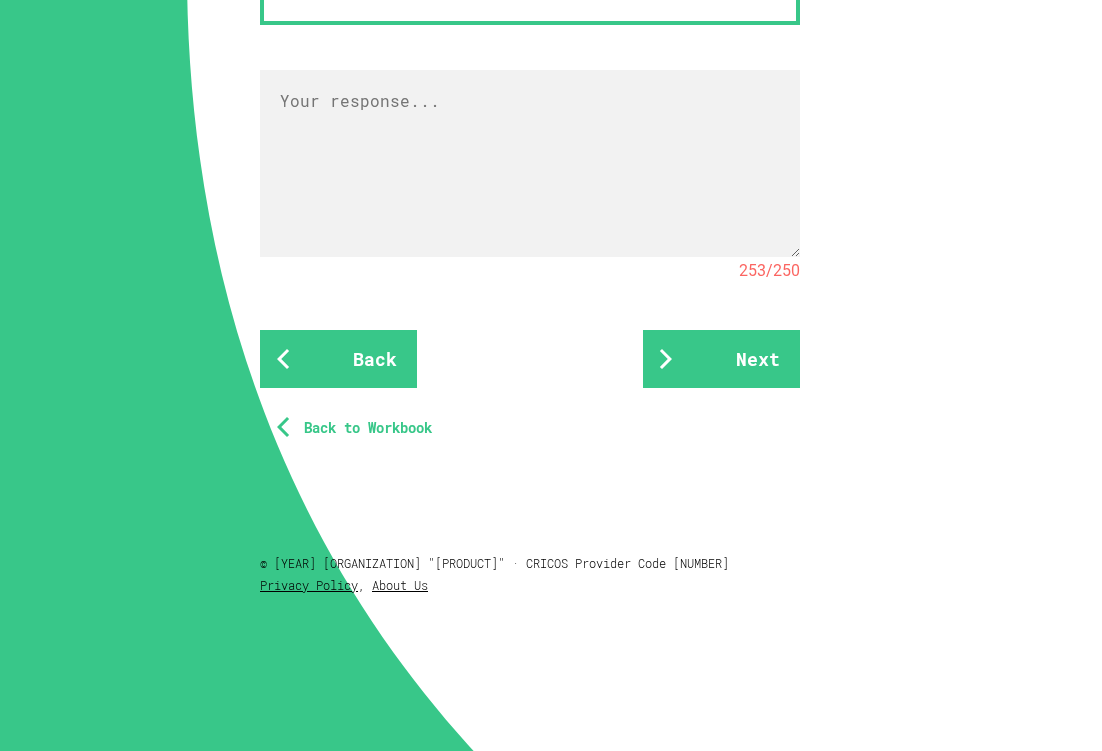 scroll, scrollTop: 0, scrollLeft: 0, axis: both 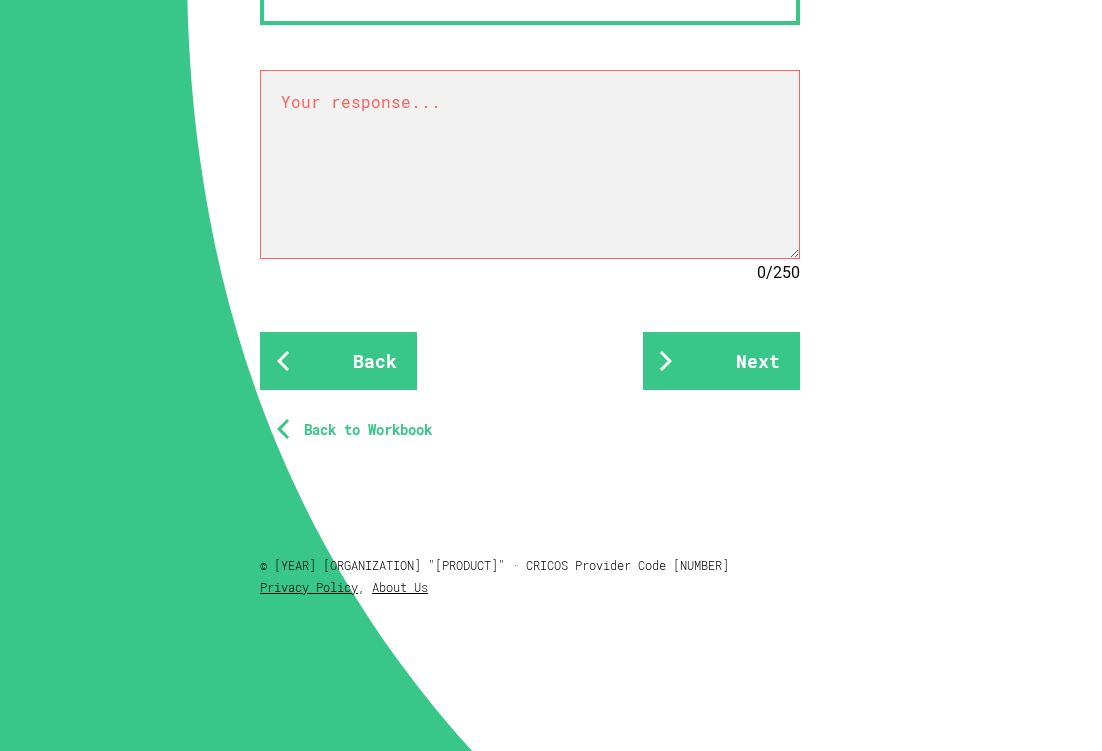 paste on "I’ve always been curious and creative, drawn to understanding people and the world around me. I’ve become especially interested in how art, media and culture reflect human experiences and shape our perceptions. What excites me most about UNSW’s Fine Arts/Arts degree is the opportunity it provides to bring together my love for artmaking and exploring my curiosity. I’ve been making art since I can remember, and in completing my HSC course, I felt exhilarated through the experimentation and refinement of my artmaking process. Surprisingly concept development — a practice I truly struggled with, became my favourite aspect of creating. Through exploring powerful visual storytelling, I’ve also unexpectedly come to love the theory behind art — how artists communicate meaning and respond to society. Similarly, studying Society and Culture, further confirmed my love for research and exploring people and ideas — a passion I’ve had since primary school. I will be eternally grateful for my teachers, in both subjects, ..." 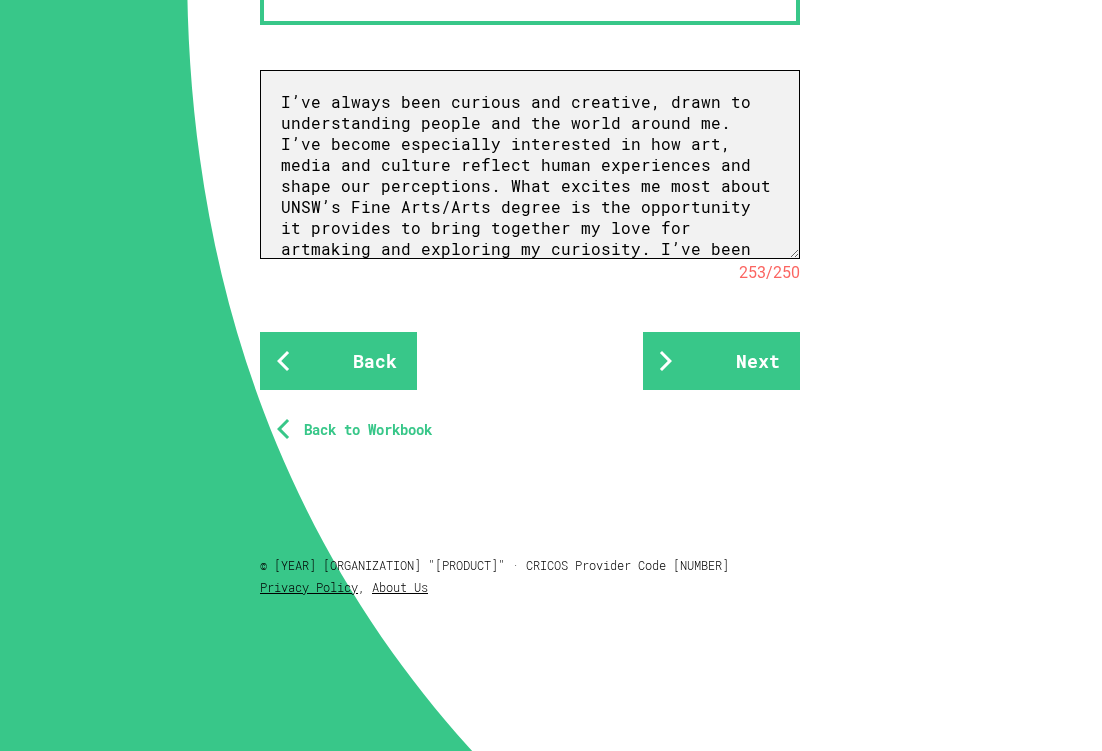 scroll, scrollTop: 559, scrollLeft: 0, axis: vertical 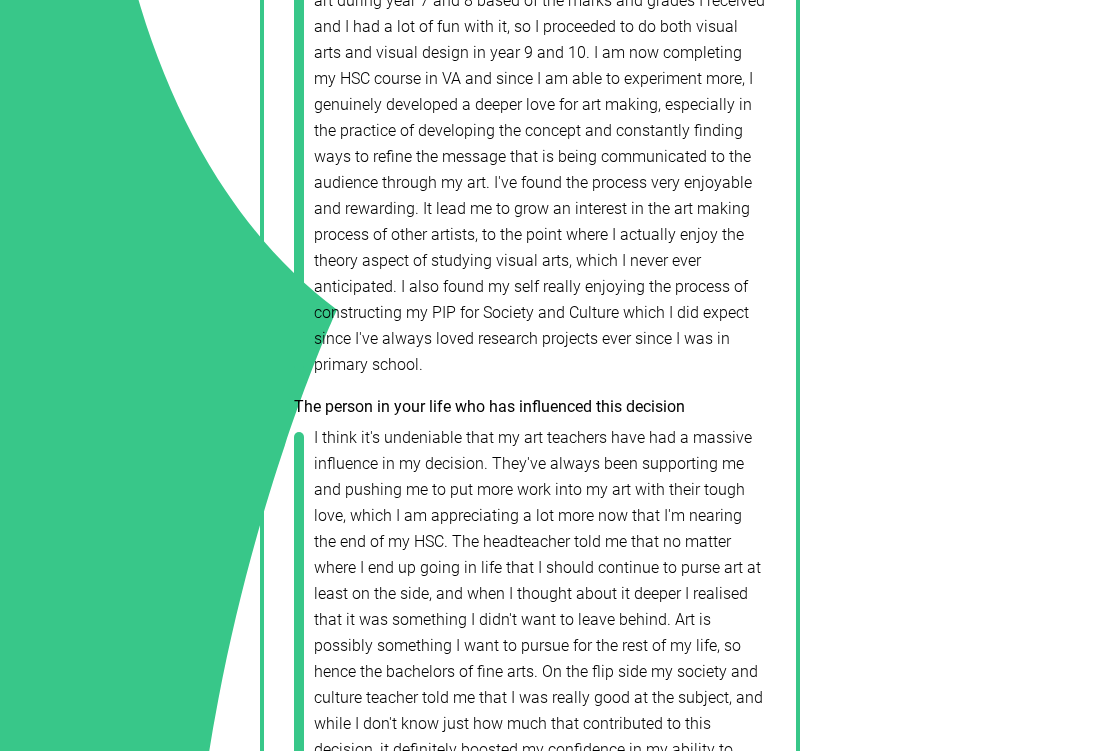 drag, startPoint x: 448, startPoint y: 213, endPoint x: 273, endPoint y: 370, distance: 235.10423 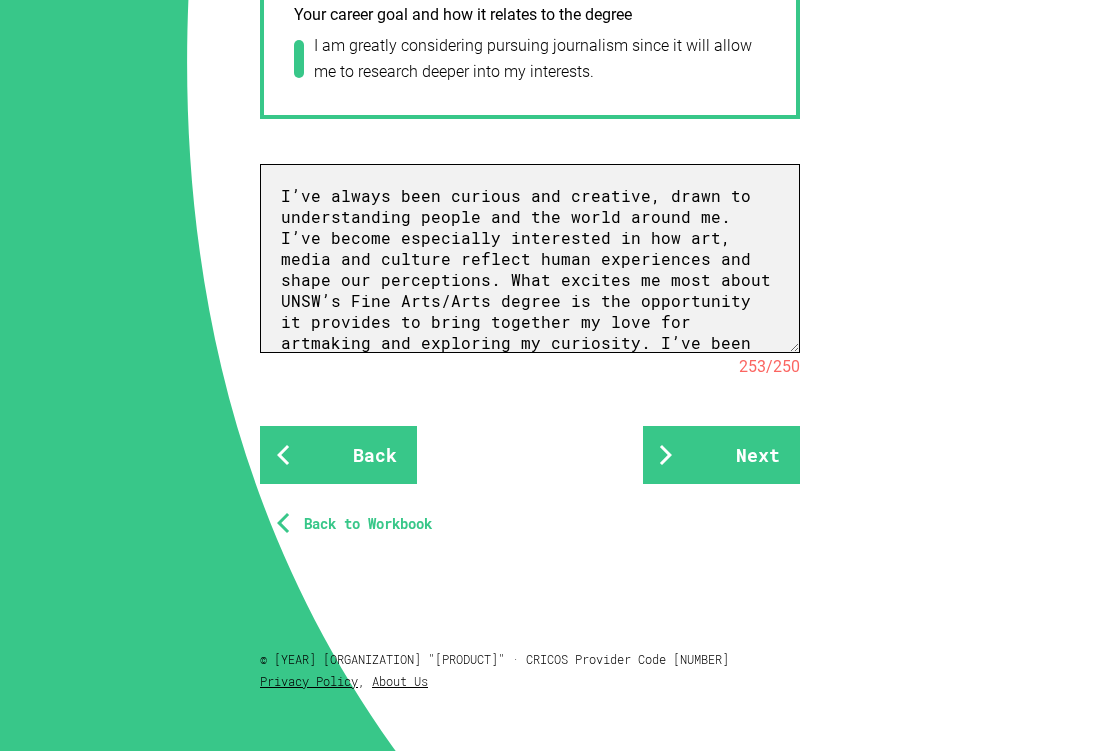 scroll, scrollTop: 2287, scrollLeft: 0, axis: vertical 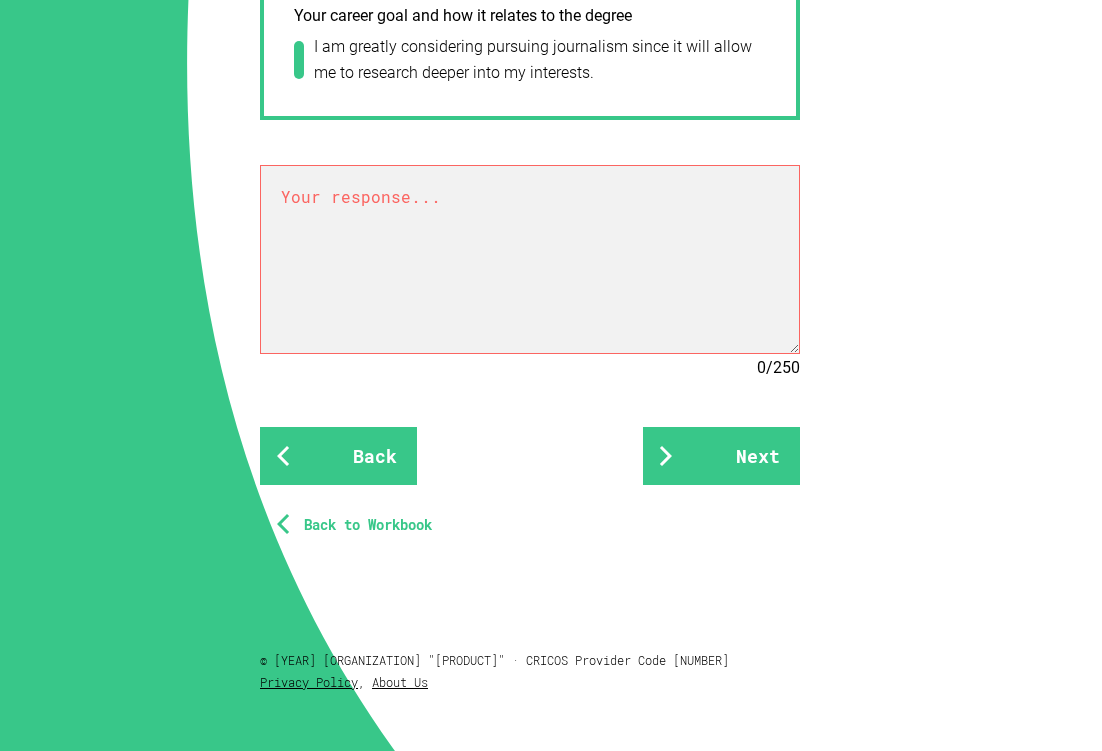 paste on "I’ve always been curious, drawn to understanding people and the world around me. I’ve become especially interested in how art, media and culture reflect human experiences and shape our perceptions. What excites me most about UNSW’s Fine Arts/Arts degree is the opportunity it provides to bring together my love for artmaking and exploring my curiosity. I’ve been making art since I can remember, and in completing my HSC course, I felt exhilarated through the experimentation and refinement of my artmaking process. Surprisingly, concept development — a practice I truly struggled with, became my favourite aspect of creating. Through exploring powerful visual storytelling, I’ve also unexpectedly come to love the theory behind art — ways artists communicate meaning, responding to society. Similarly, studying Society and Culture, further confirmed my love for research and exploring people and ideas — a passion I’ve had since primary school. I will be eternally grateful for my teachers, in both subjects, whose suppo..." 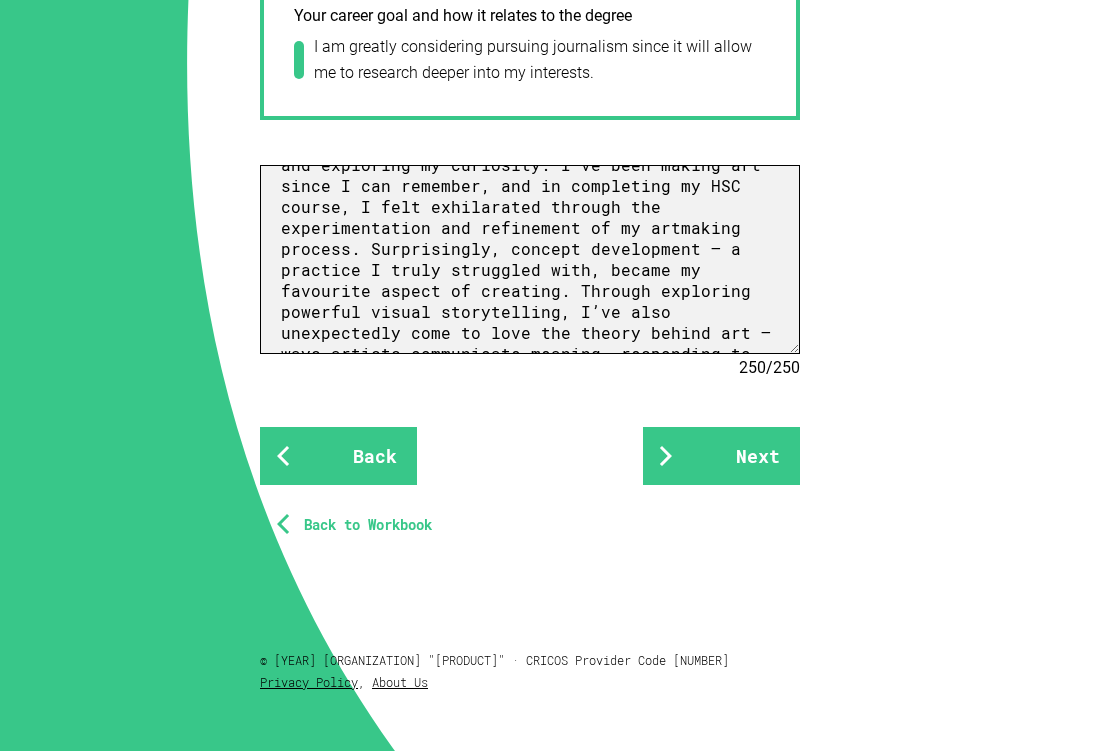 scroll, scrollTop: 0, scrollLeft: 0, axis: both 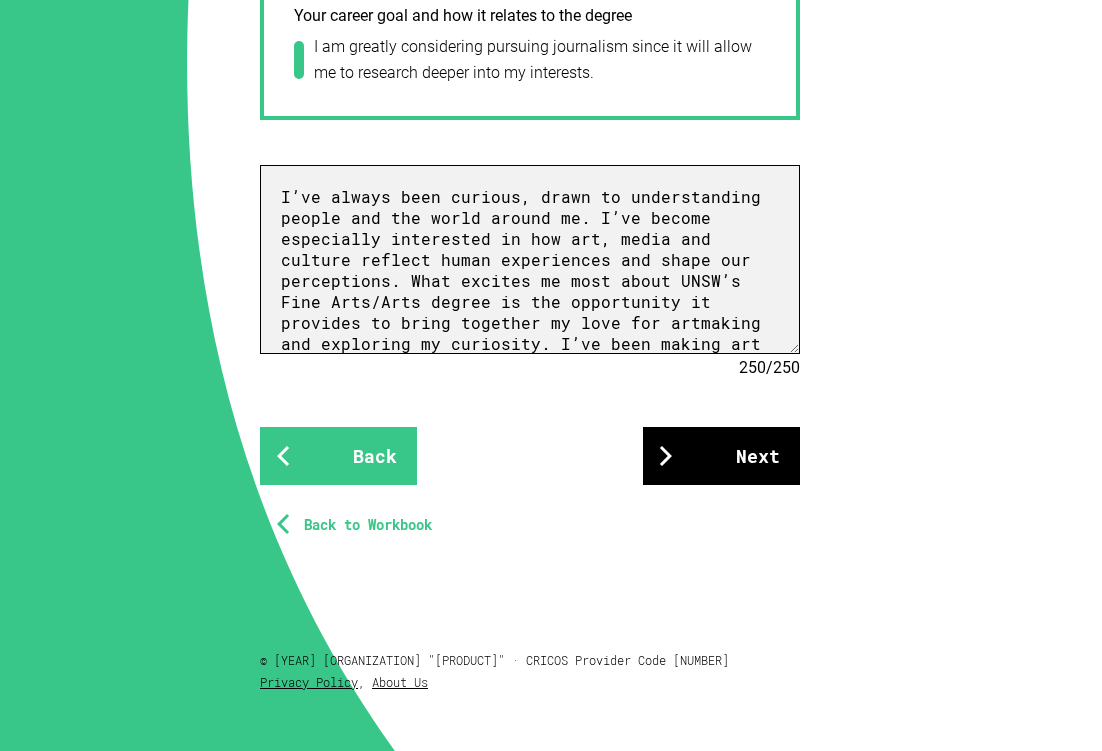 type on "I’ve always been curious, drawn to understanding people and the world around me. I’ve become especially interested in how art, media and culture reflect human experiences and shape our perceptions. What excites me most about UNSW’s Fine Arts/Arts degree is the opportunity it provides to bring together my love for artmaking and exploring my curiosity. I’ve been making art since I can remember, and in completing my HSC course, I felt exhilarated through the experimentation and refinement of my artmaking process. Surprisingly, concept development — a practice I truly struggled with, became my favourite aspect of creating. Through exploring powerful visual storytelling, I’ve also unexpectedly come to love the theory behind art — ways artists communicate meaning, responding to society. Similarly, studying Society and Culture, further confirmed my love for research and exploring people and ideas — a passion I’ve had since primary school. I will be eternally grateful for my teachers, in both subjects, whose suppo..." 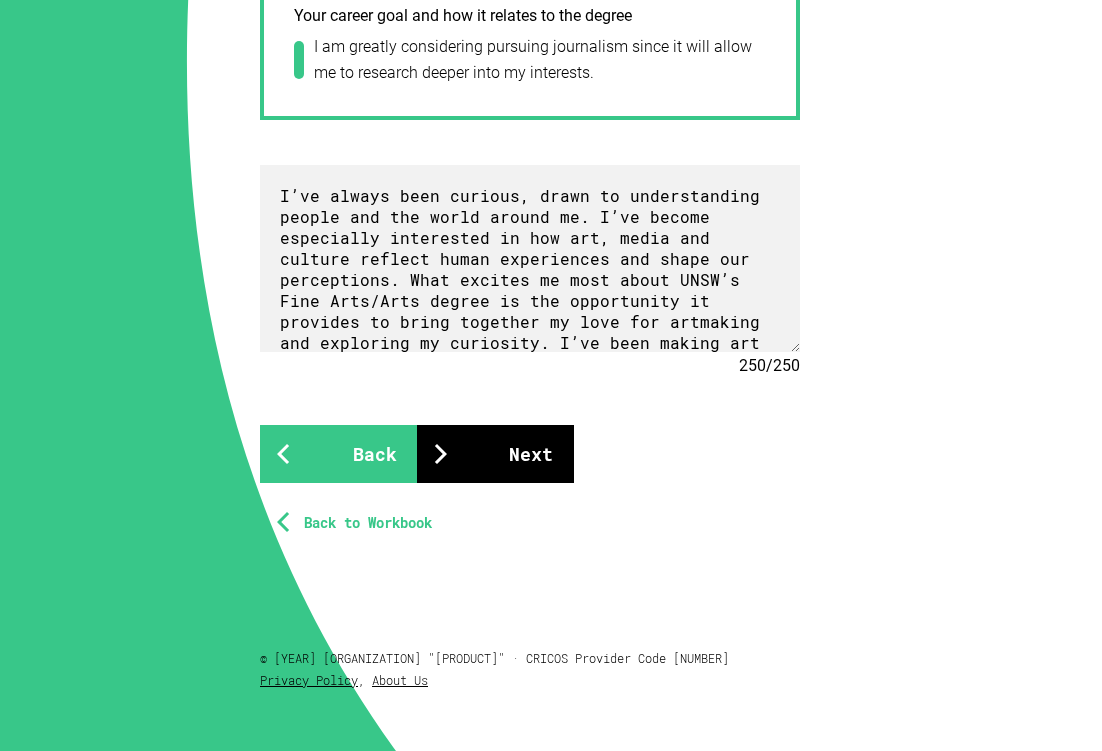 click at bounding box center (441, 454) 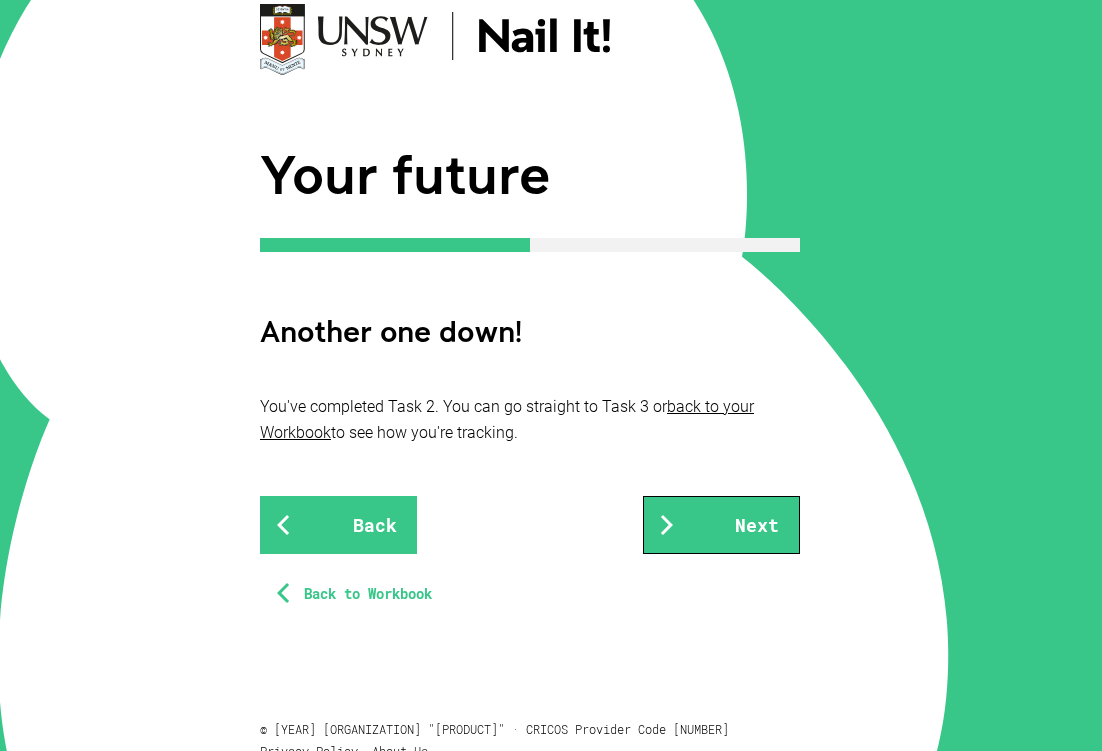scroll, scrollTop: 182, scrollLeft: 0, axis: vertical 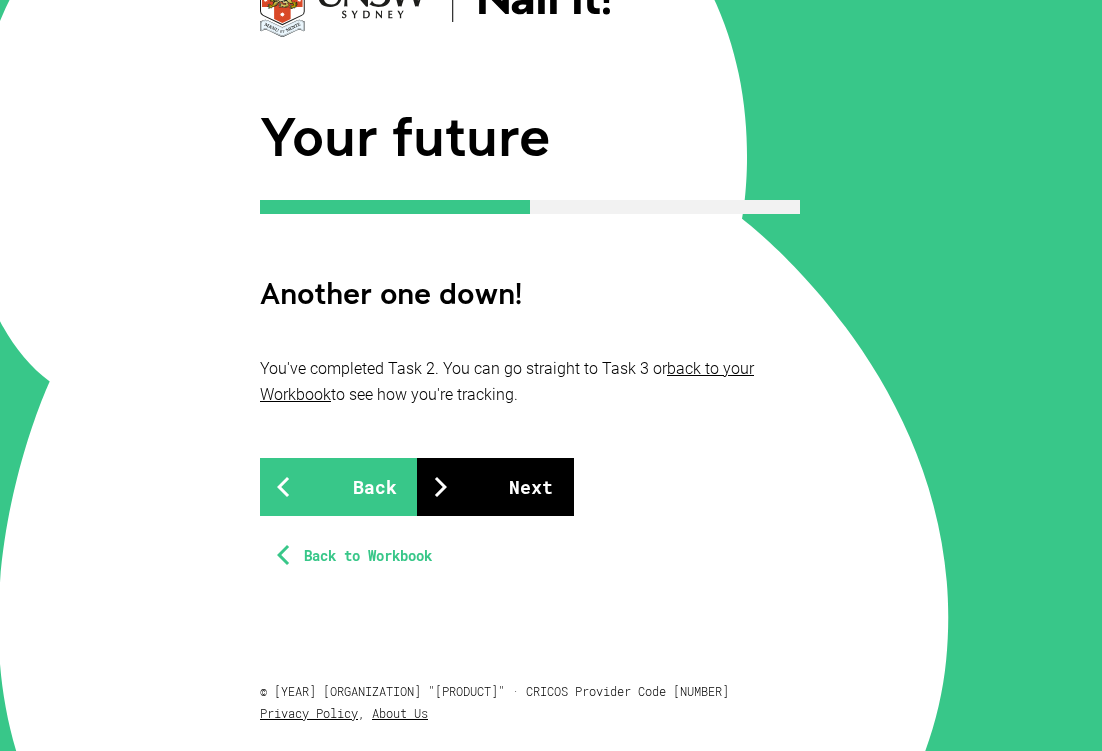 click on "Next" at bounding box center (495, 487) 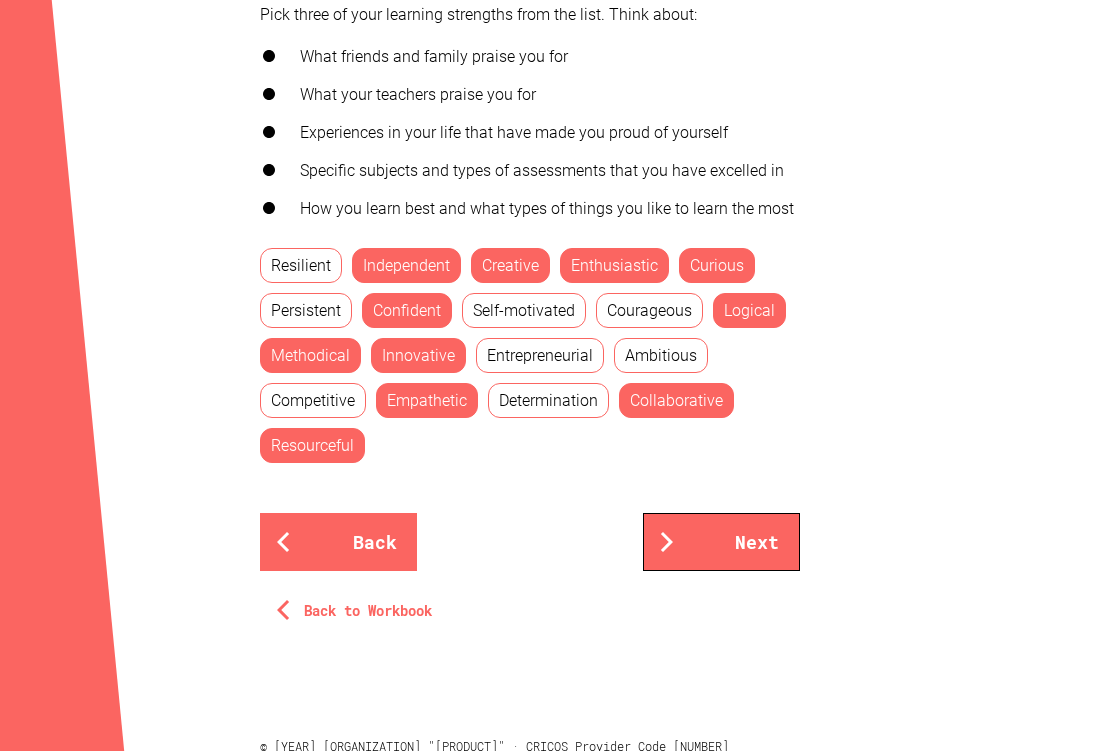 scroll, scrollTop: 981, scrollLeft: 0, axis: vertical 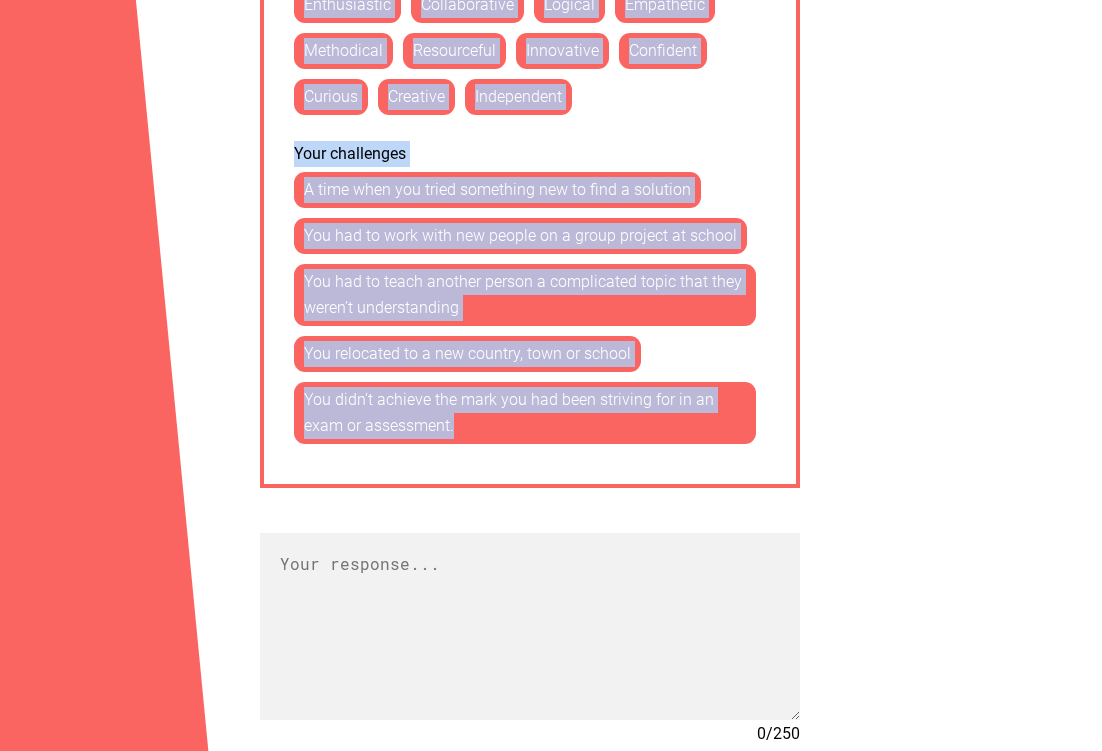 drag, startPoint x: 243, startPoint y: 50, endPoint x: 647, endPoint y: 462, distance: 577.02686 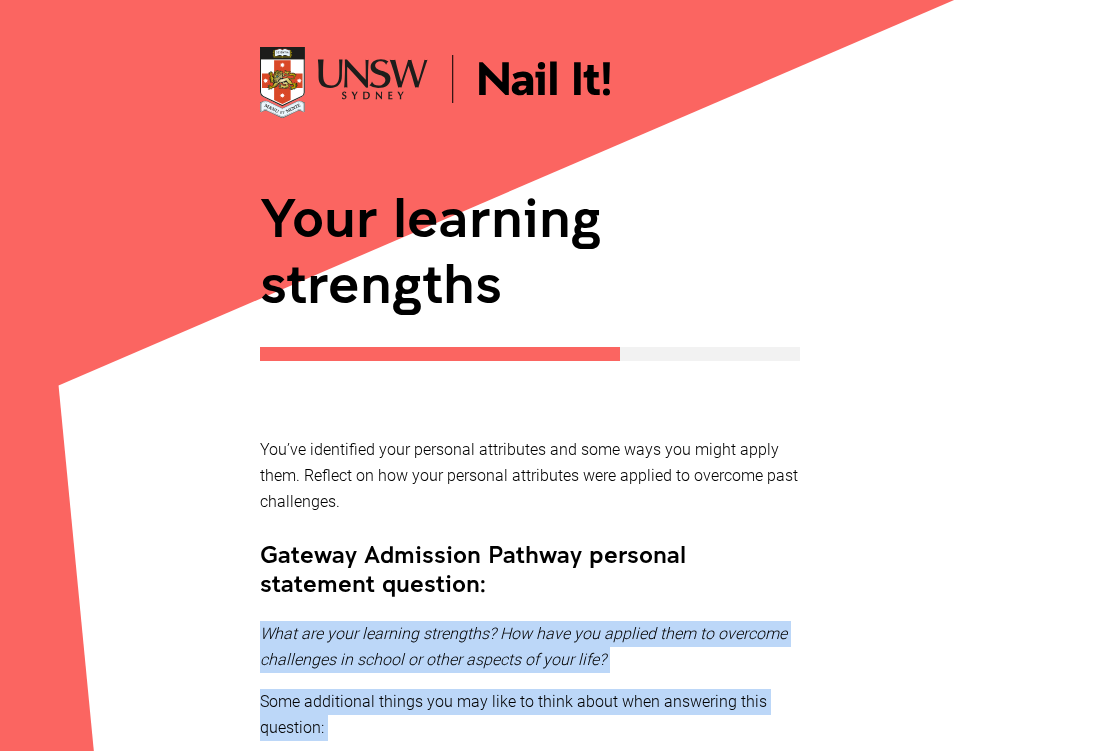 scroll, scrollTop: 0, scrollLeft: 0, axis: both 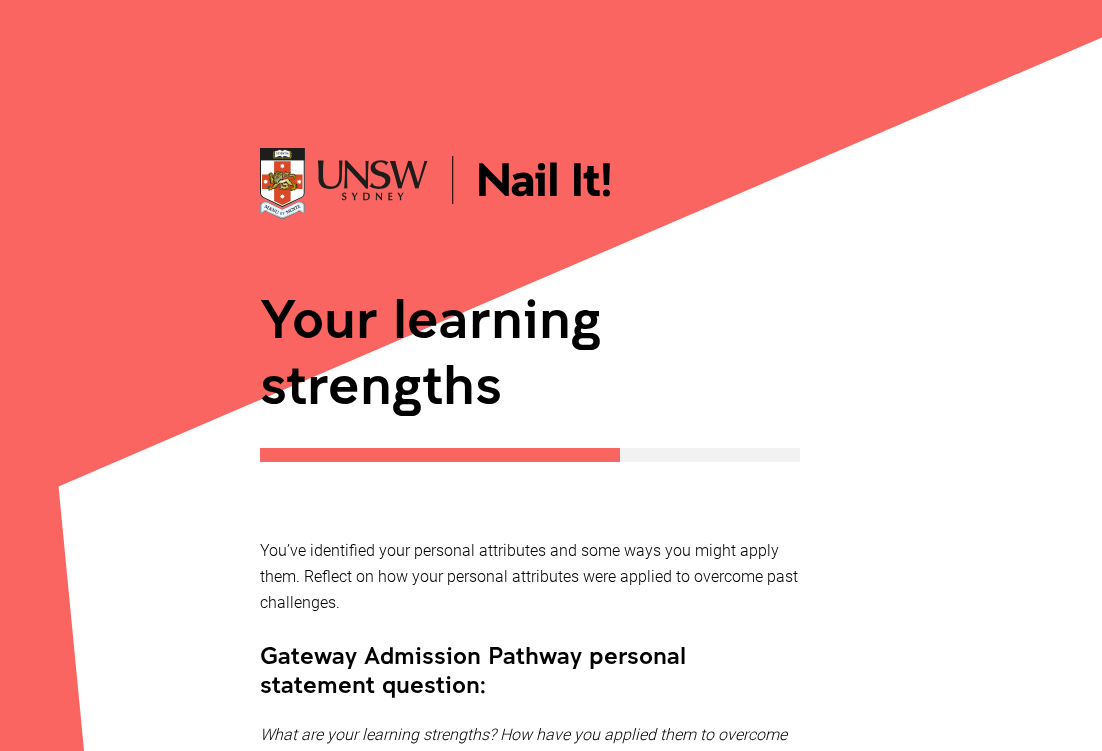 click on "Your learning strengths You’ve identified your personal attributes and some ways you might apply them. Reflect on how your personal attributes were applied to overcome past challenges. Gateway Admission Pathway personal statement question: What are your learning strengths? How have you applied them to overcome challenges in school or other aspects of your life? Some additional things you may like to think about when answering this question: A time when you tried something new to find a solution What friends and family praise you for Experiences in your life that have made you proud of yourself Subjects and assessments that you have excelled in What your teachers praise you for How you learn best and what types of things you like to learn the most What kind of learner are you e.g. by doing first, by discussing it or by following steps and instructions What you answered Your learning strengths Enthusiastic Collaborative Logical Empathetic Methodical Resourceful Innovative Confident Curious Creative Independent Your challenges A time when you tried something new to find a solution You had to work with new people on a group project at school You had to teach another person a complicated topic that they weren’t understanding You relocated to a ne..." at bounding box center (530, 1241) 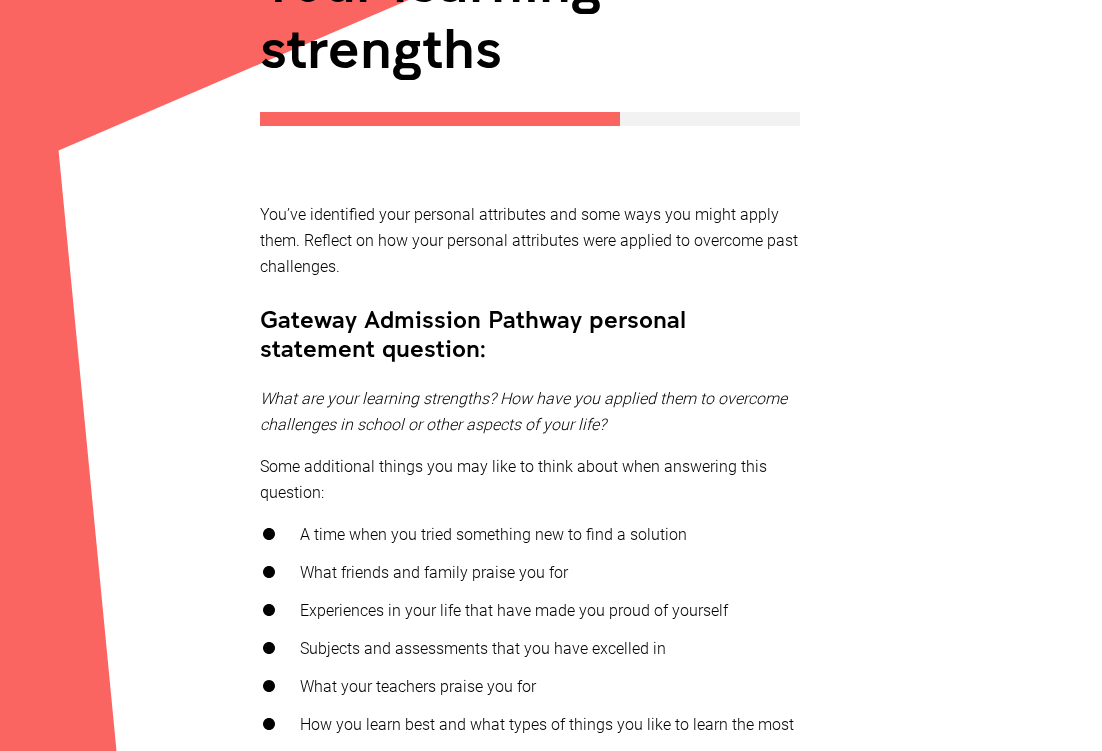 scroll, scrollTop: 387, scrollLeft: 0, axis: vertical 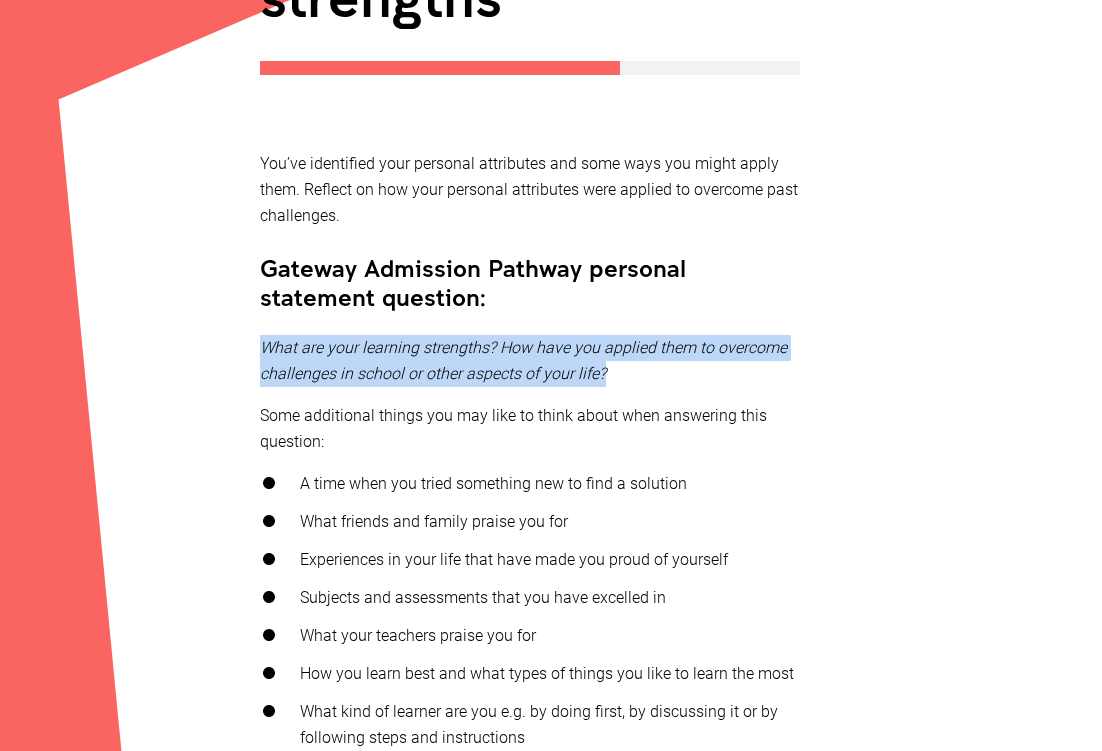 drag, startPoint x: 616, startPoint y: 383, endPoint x: 235, endPoint y: 345, distance: 382.89032 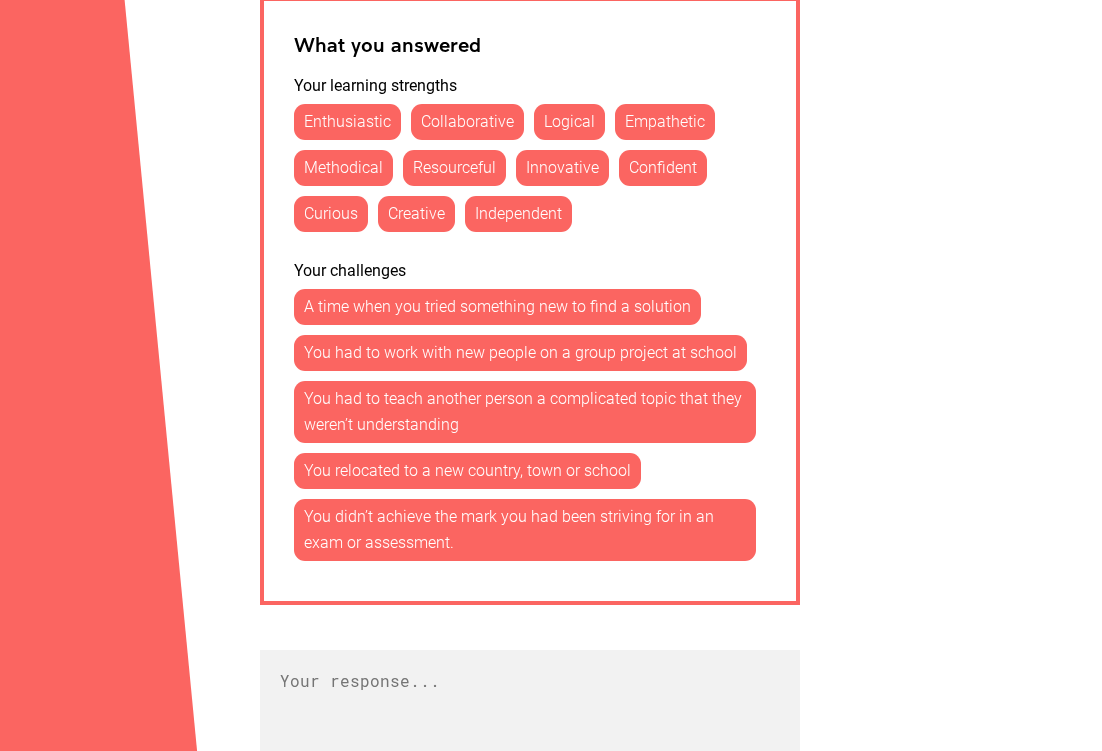 scroll, scrollTop: 1241, scrollLeft: 0, axis: vertical 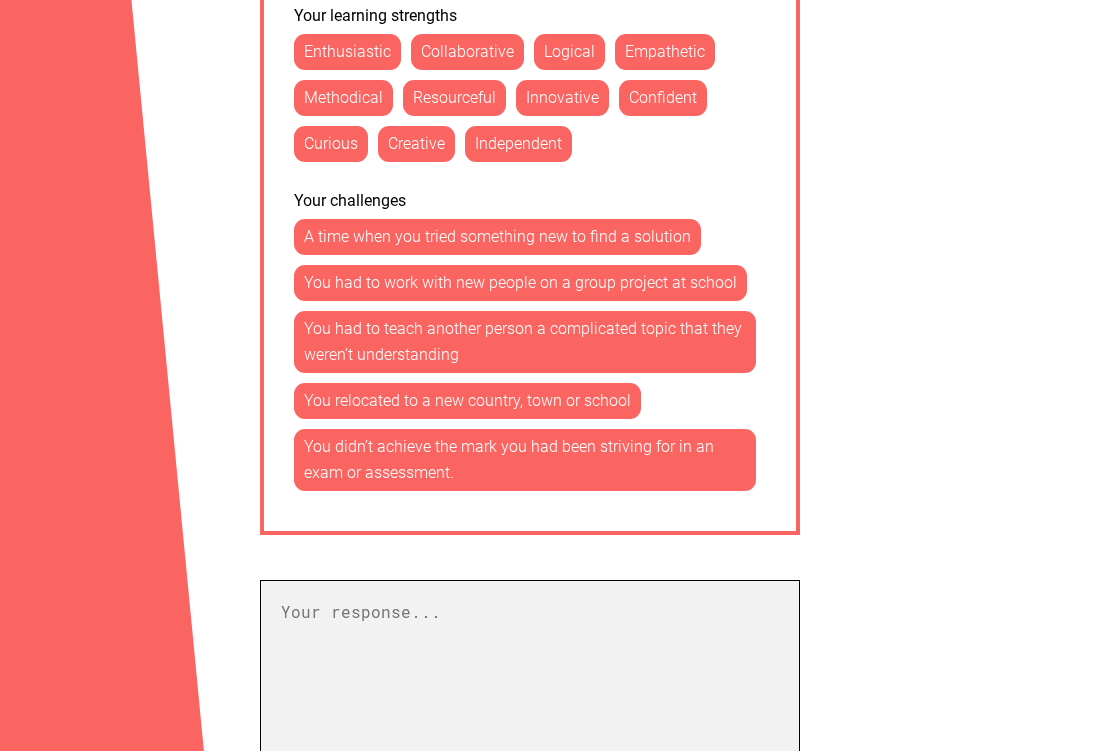 click at bounding box center (530, 674) 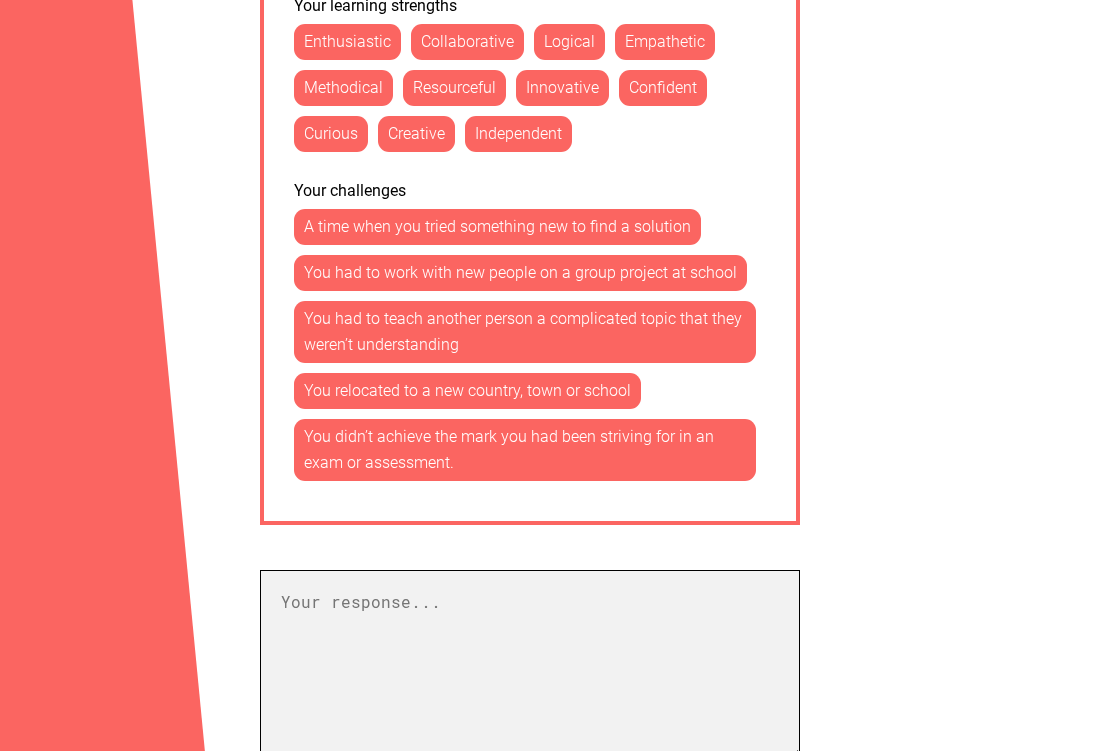 scroll, scrollTop: 1489, scrollLeft: 0, axis: vertical 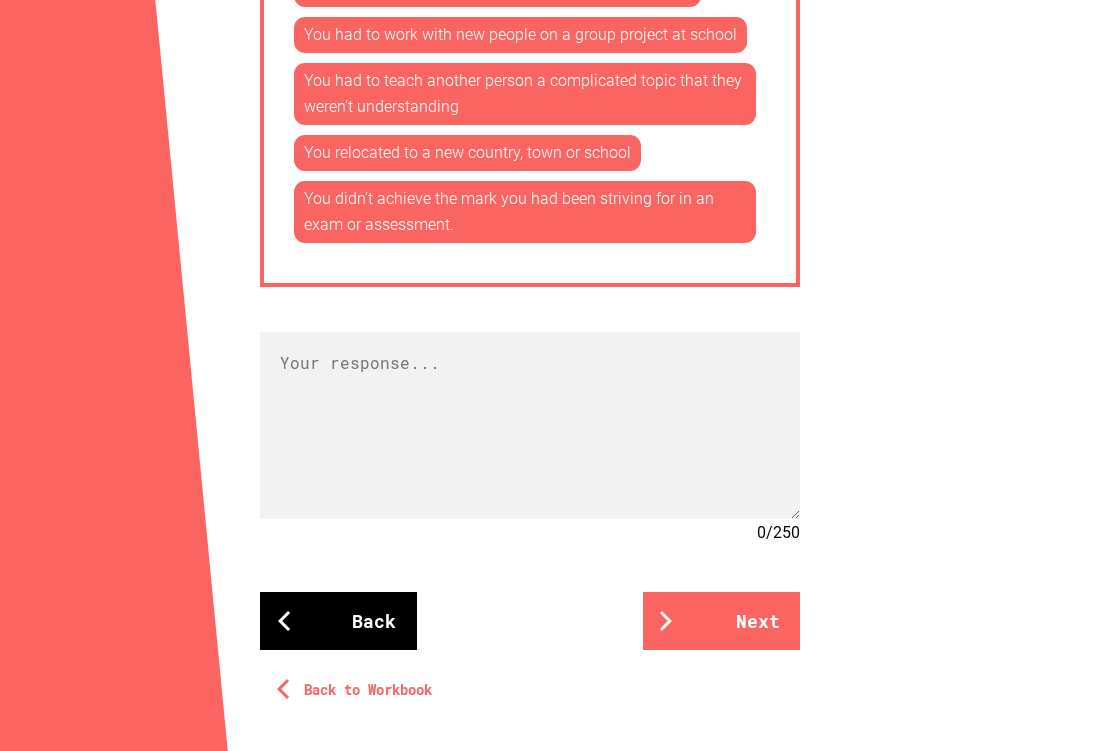 click on "Back" at bounding box center [338, 621] 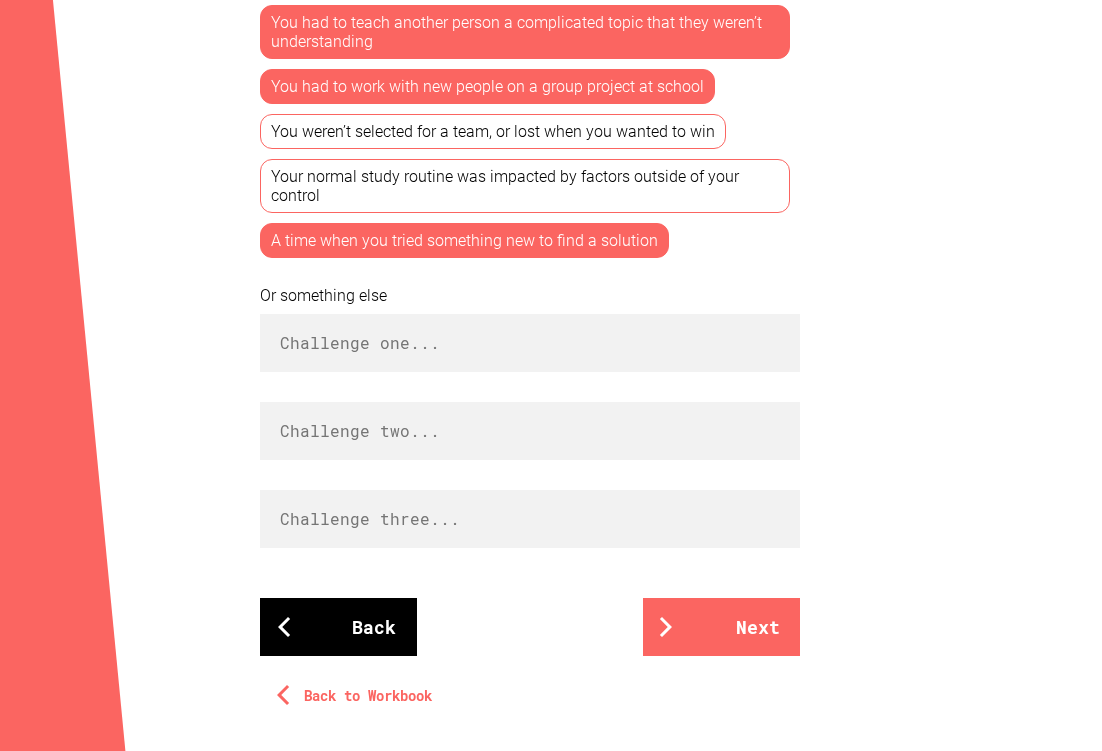 scroll, scrollTop: 761, scrollLeft: 0, axis: vertical 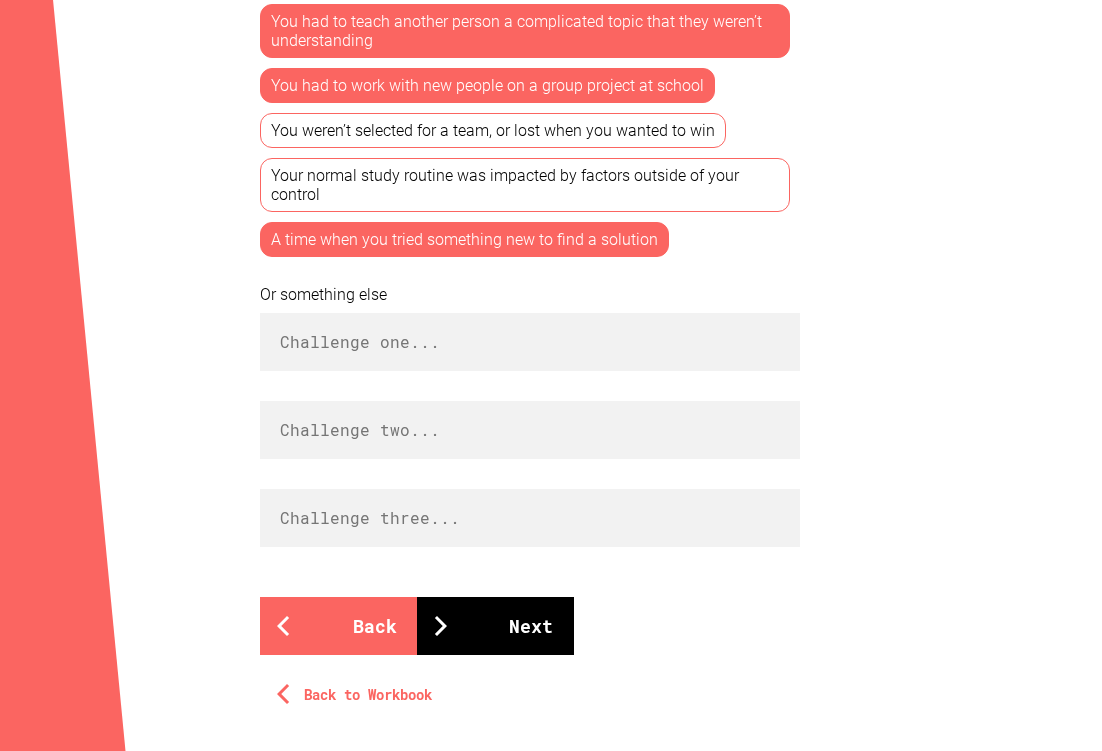 click on "Next" at bounding box center [495, 626] 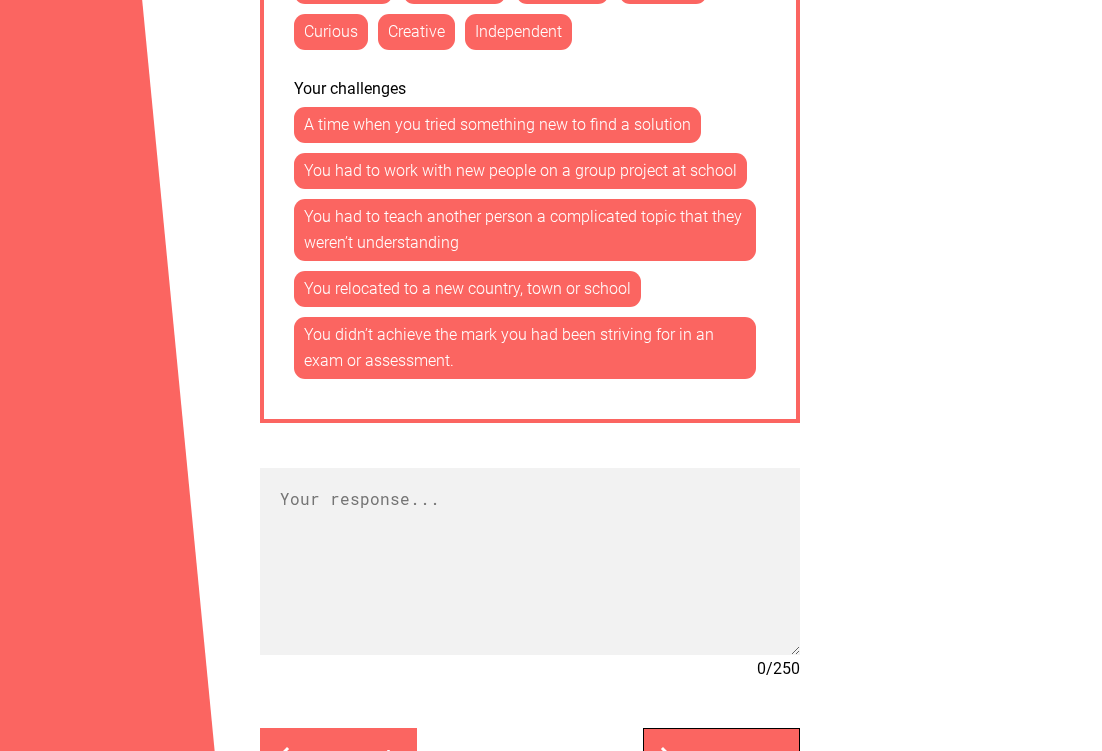 scroll, scrollTop: 1308, scrollLeft: 0, axis: vertical 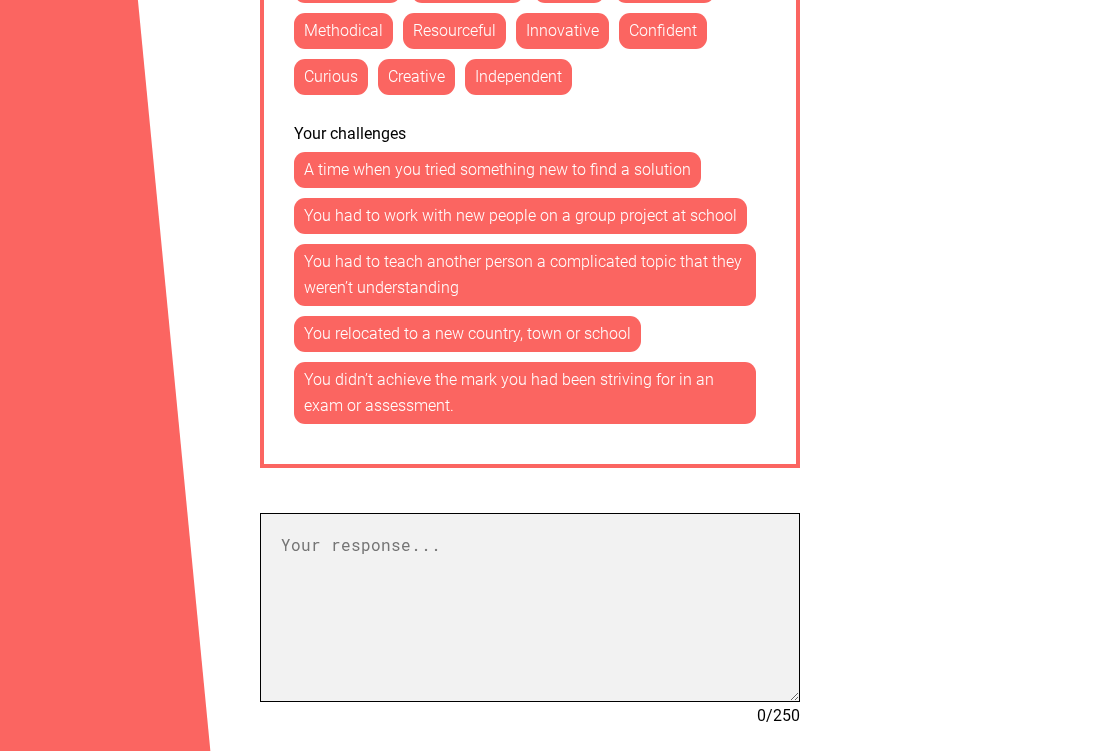 click at bounding box center [530, 607] 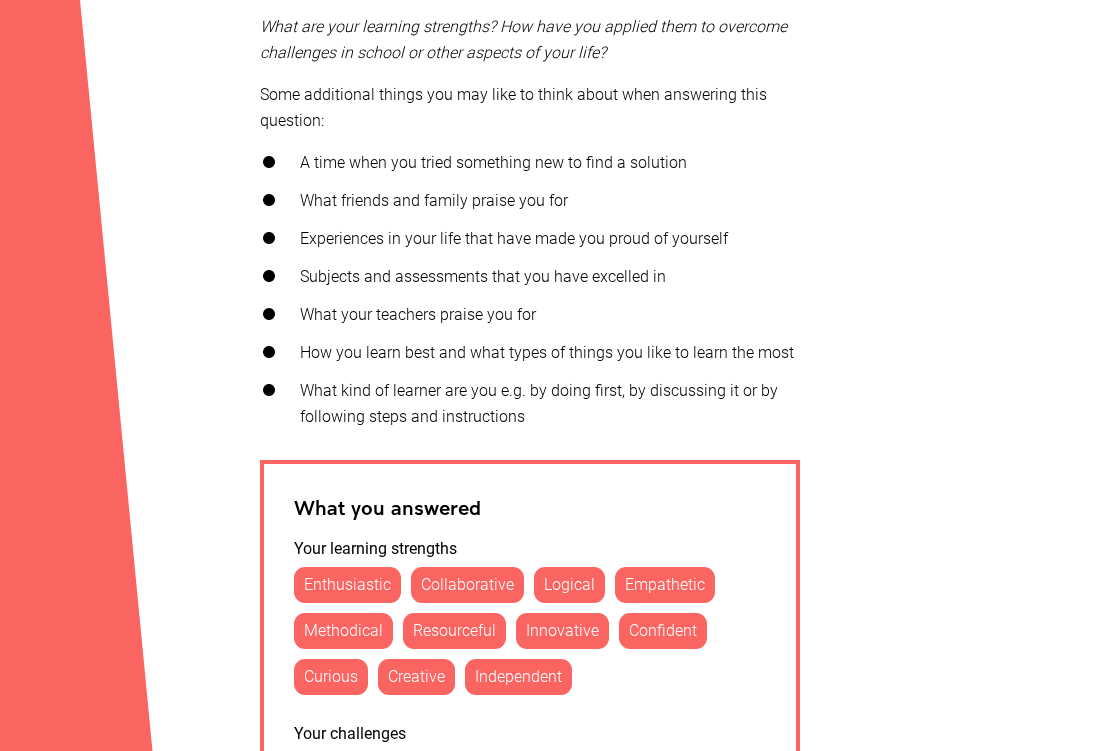 scroll, scrollTop: 500, scrollLeft: 0, axis: vertical 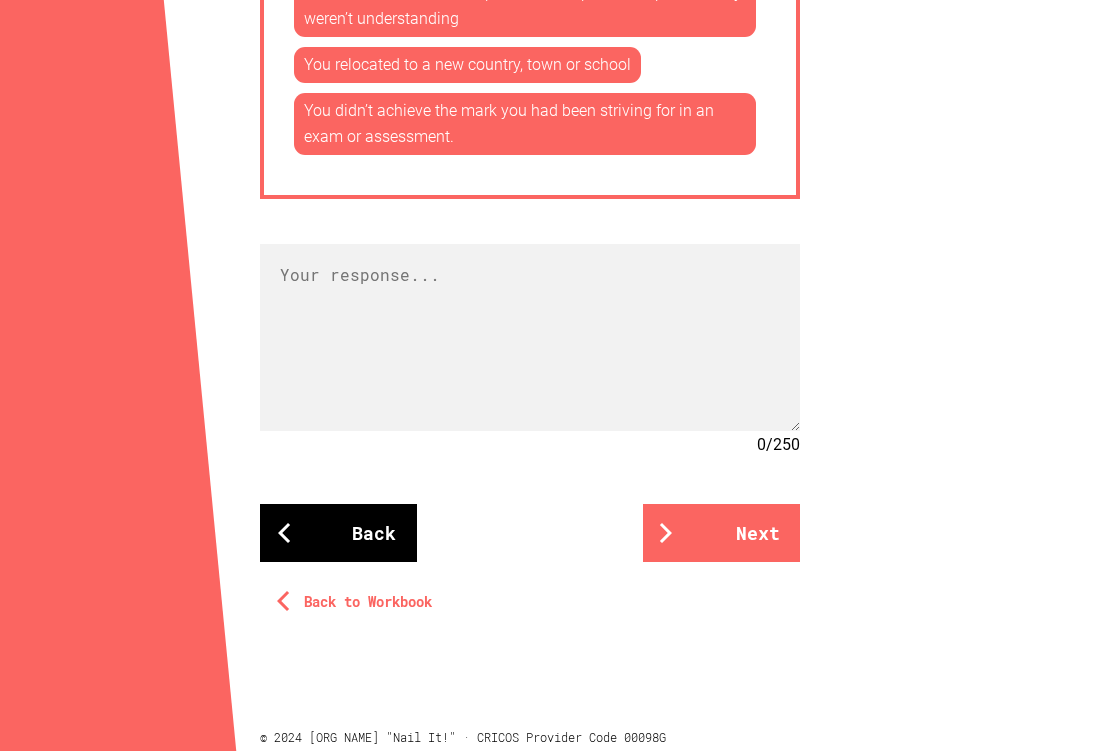 click on "Back" at bounding box center (338, 533) 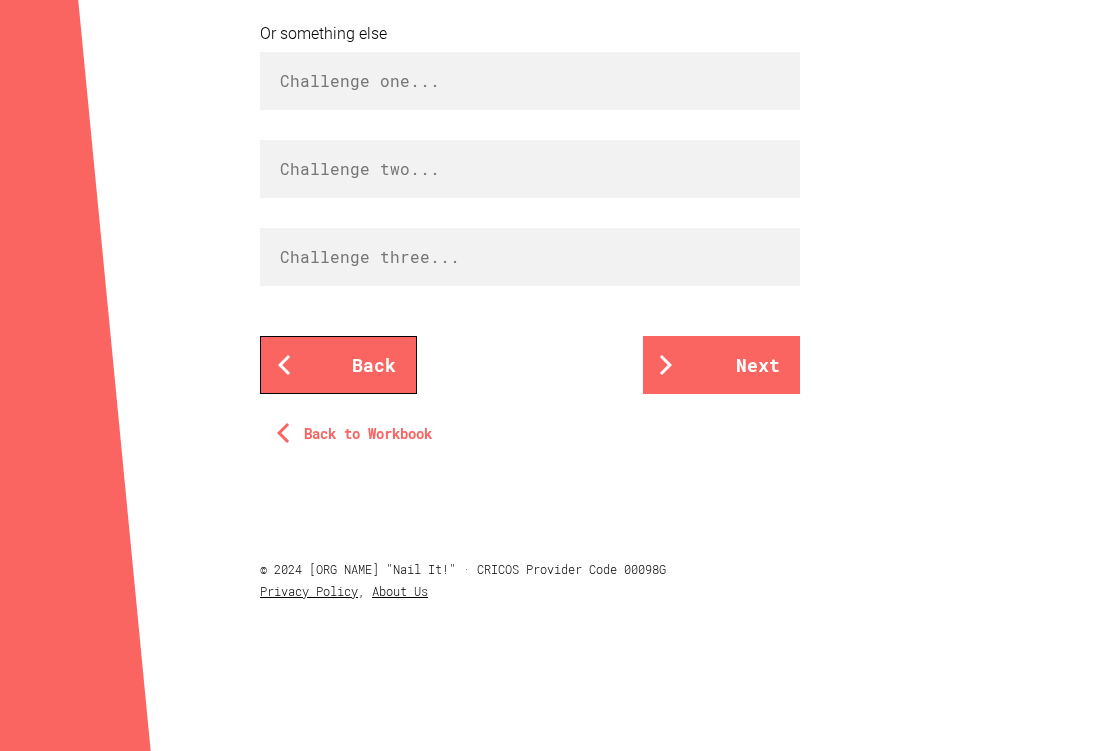 scroll, scrollTop: 1048, scrollLeft: 0, axis: vertical 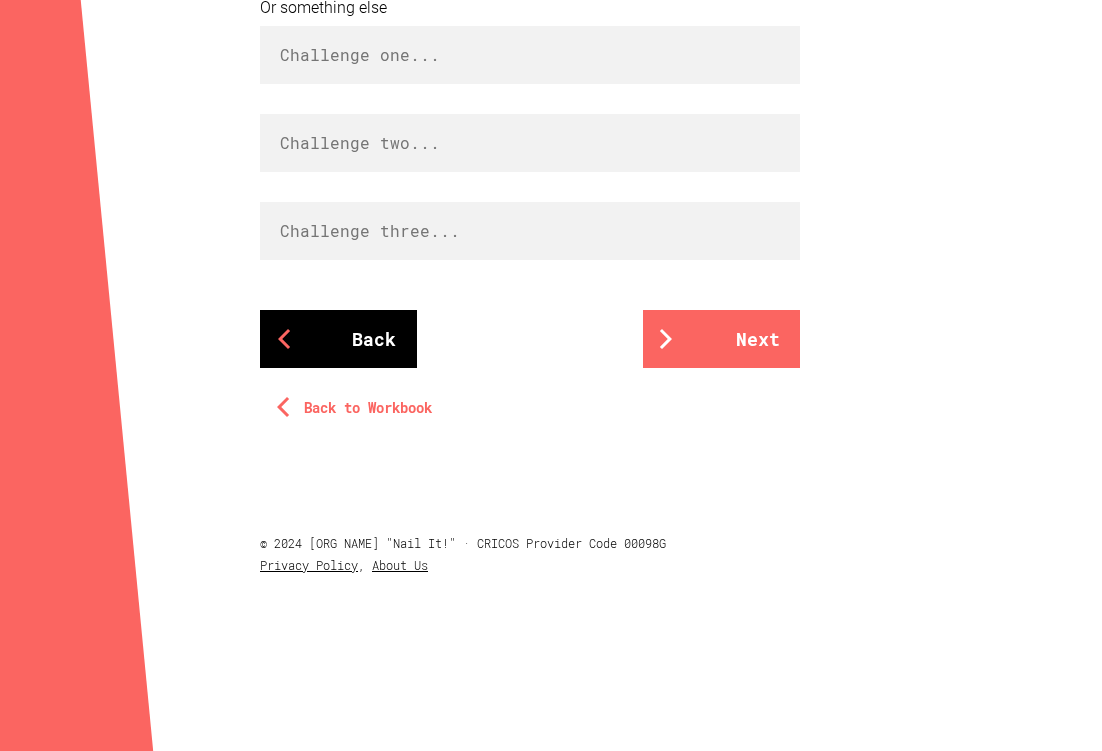 click on "Back" at bounding box center [338, 339] 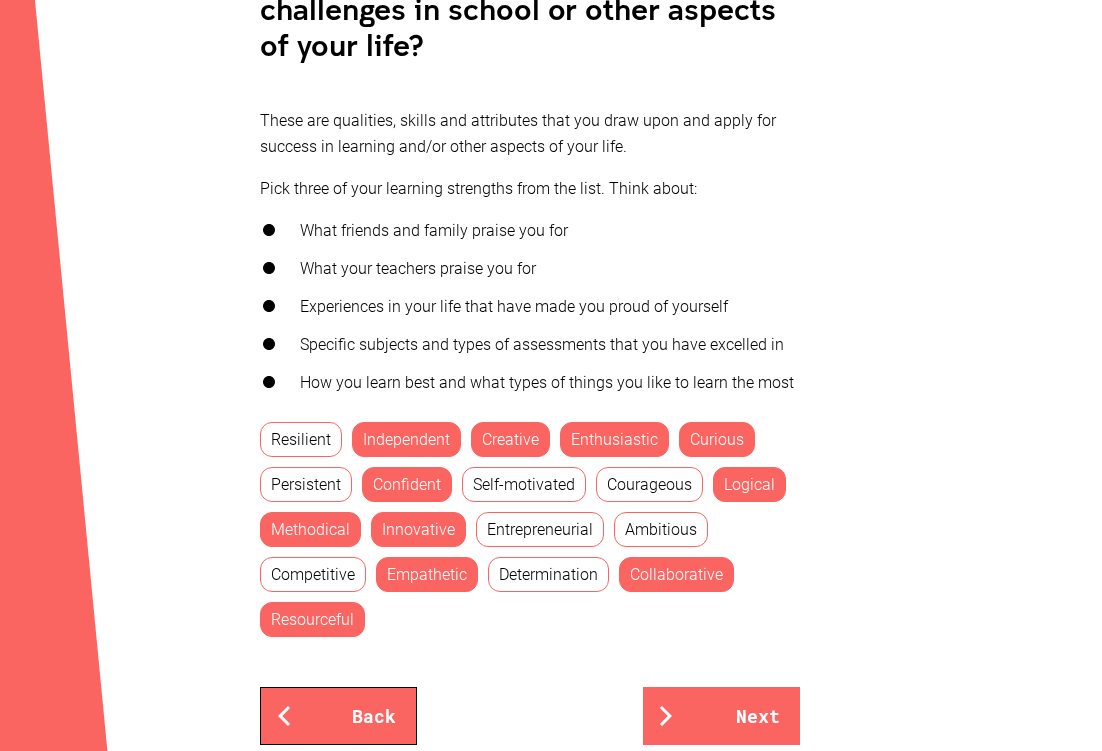 scroll, scrollTop: 606, scrollLeft: 0, axis: vertical 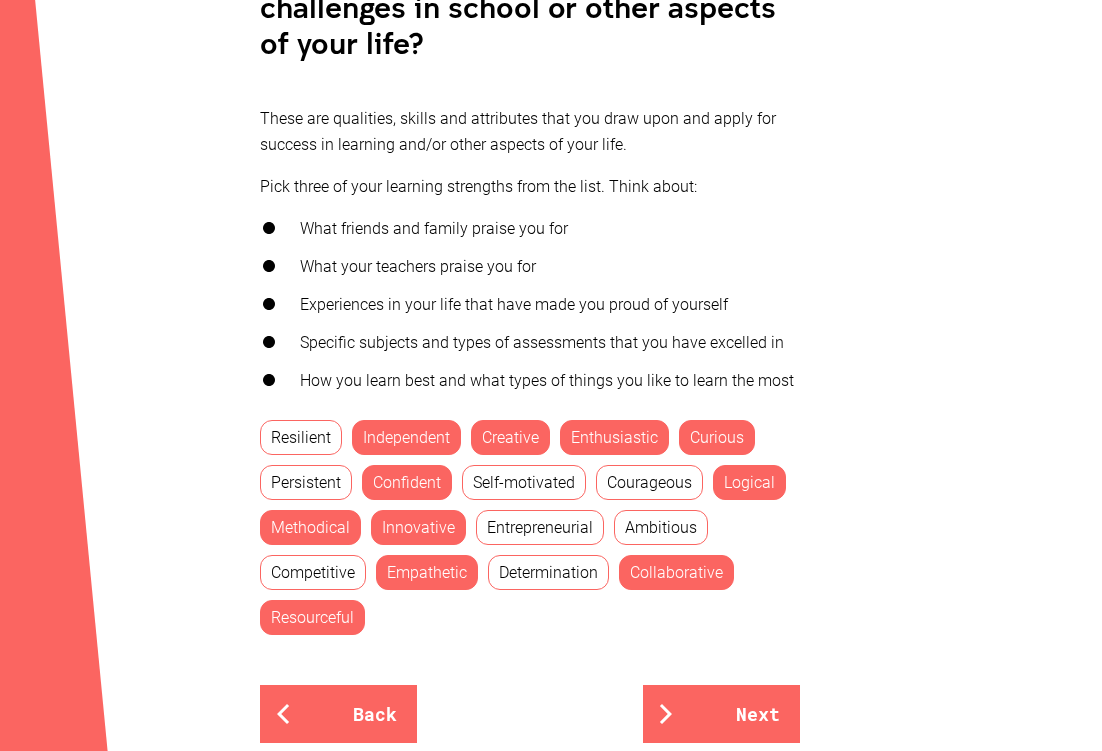 click on "Innovative" at bounding box center (418, 527) 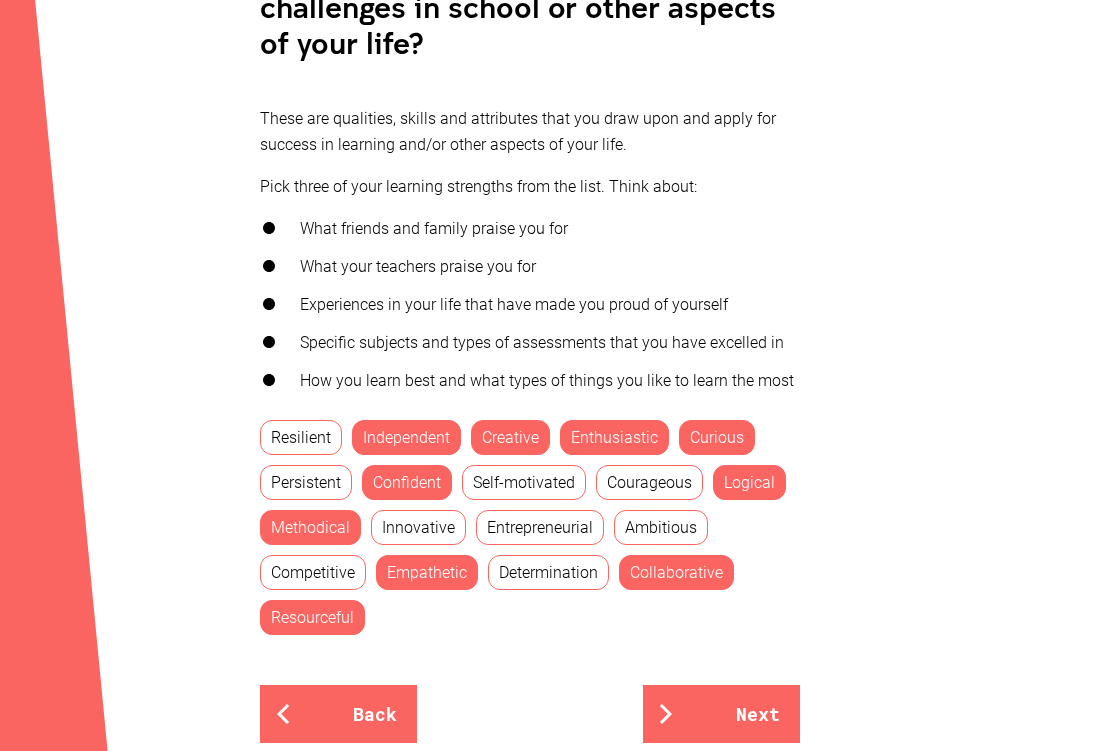 click on "Methodical" at bounding box center [310, 527] 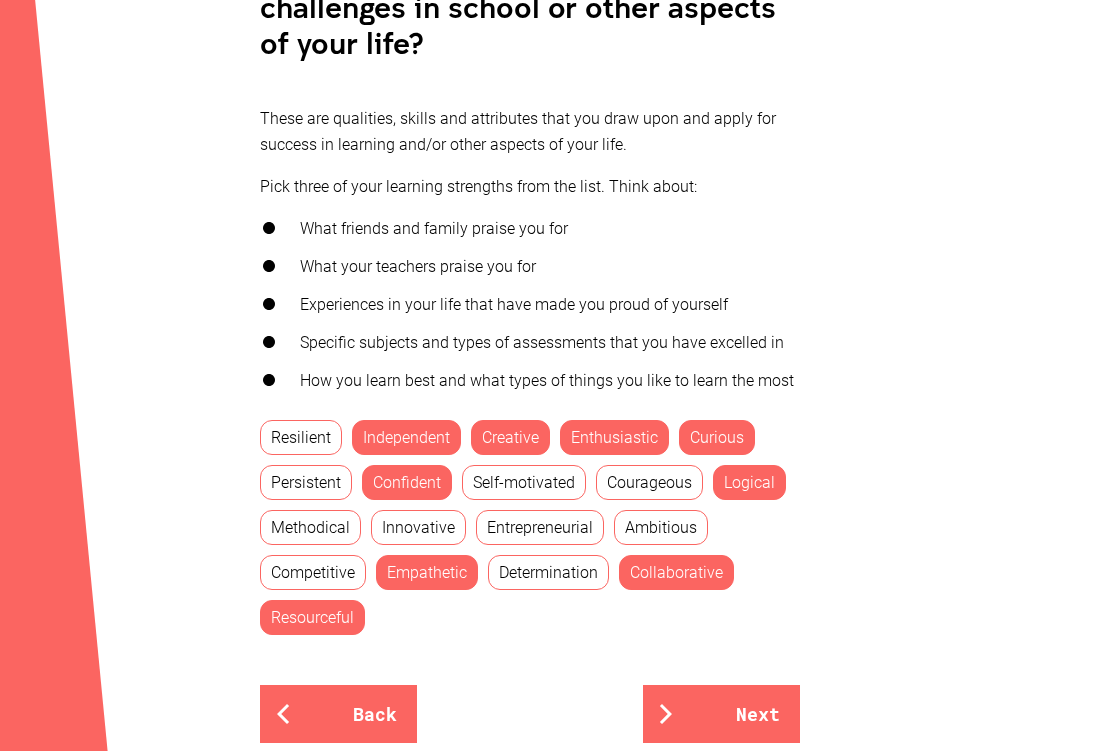 click on "Resourceful" at bounding box center [312, 617] 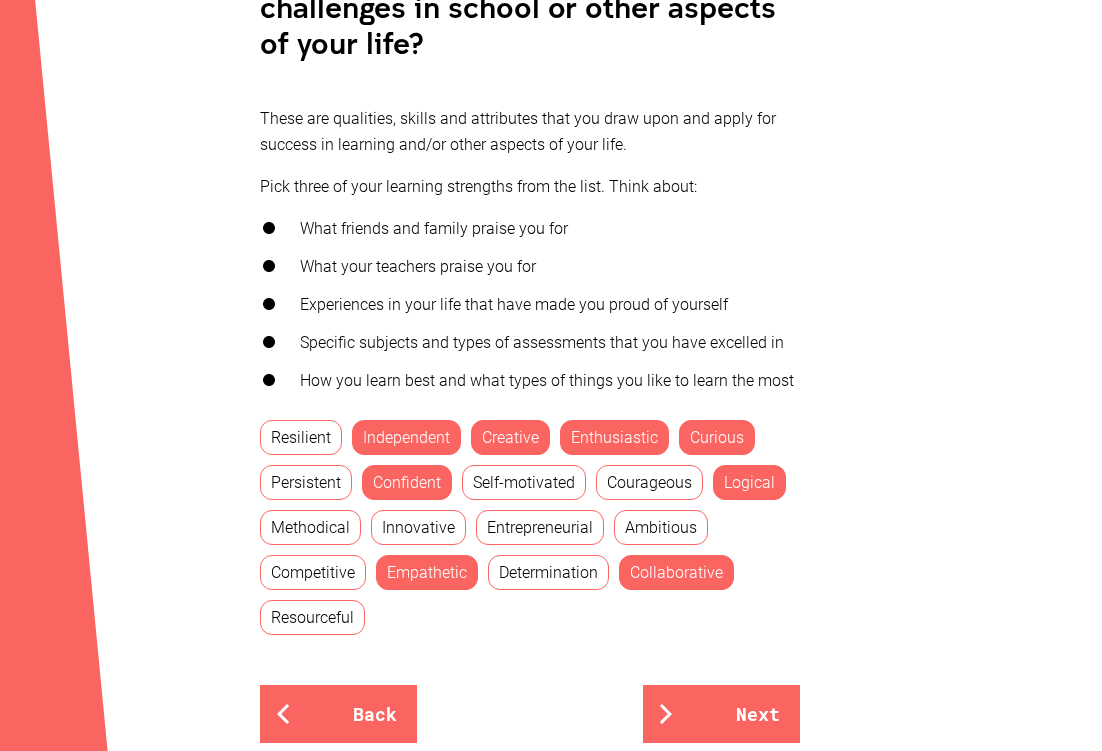 click on "Confident" at bounding box center (407, 482) 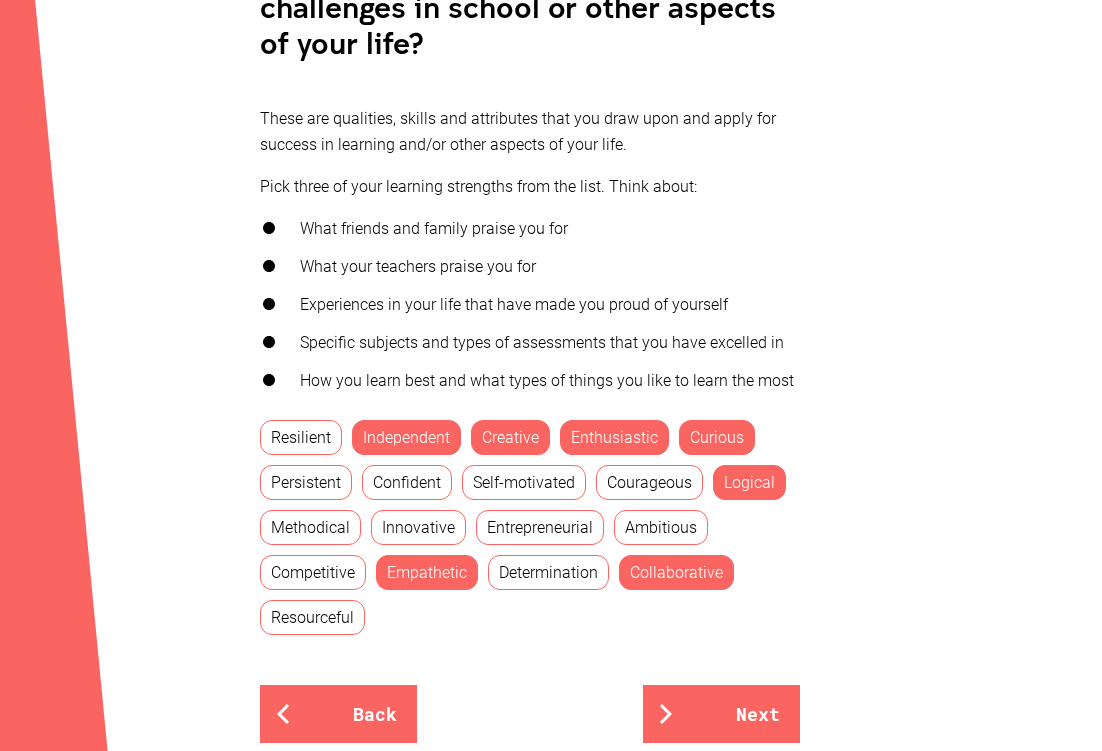 click on "Confident" at bounding box center [407, 482] 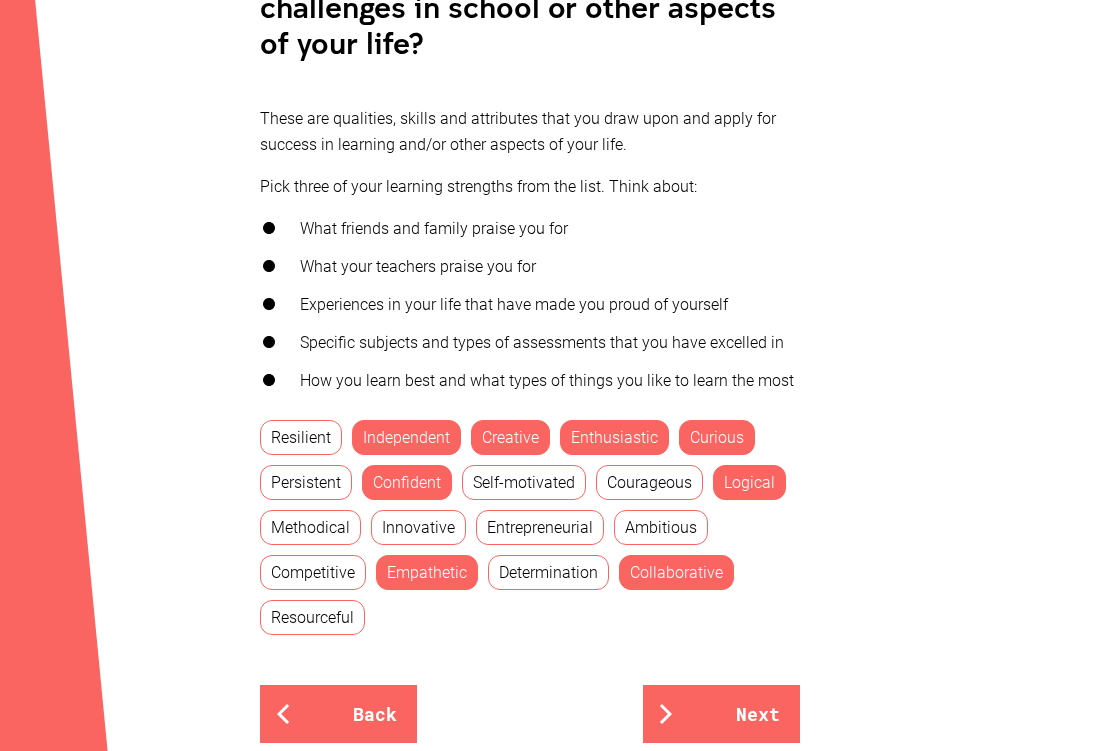 click on "Logical" at bounding box center [749, 482] 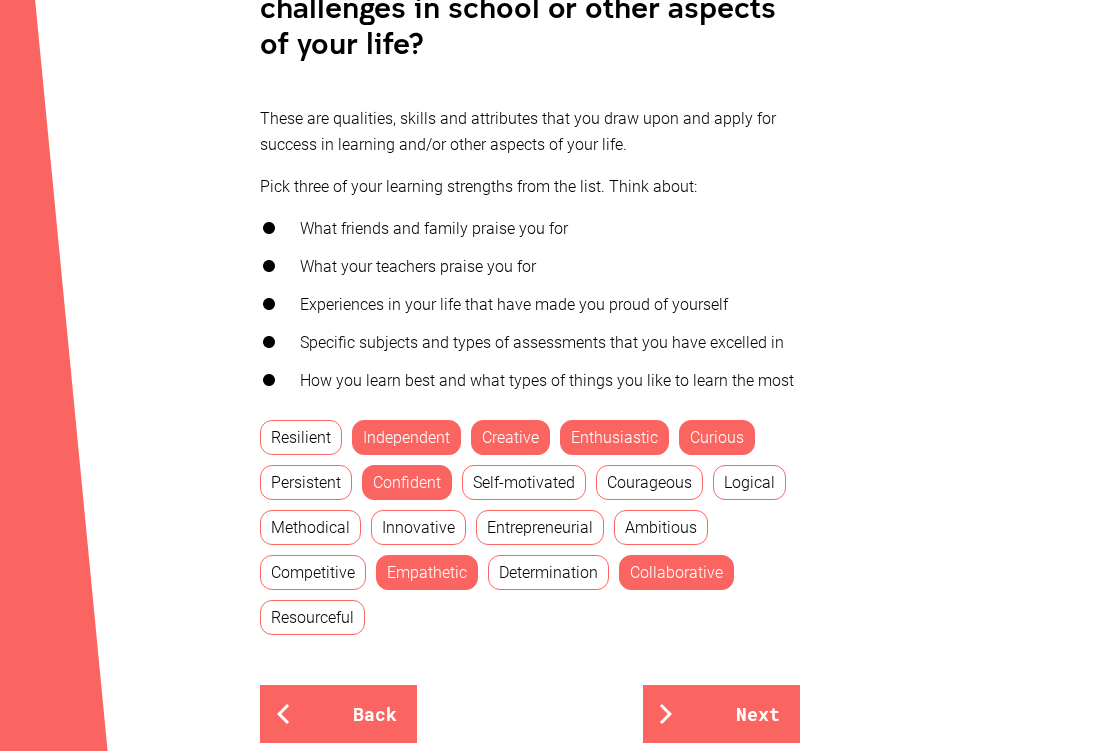 click on "Curious" at bounding box center [717, 437] 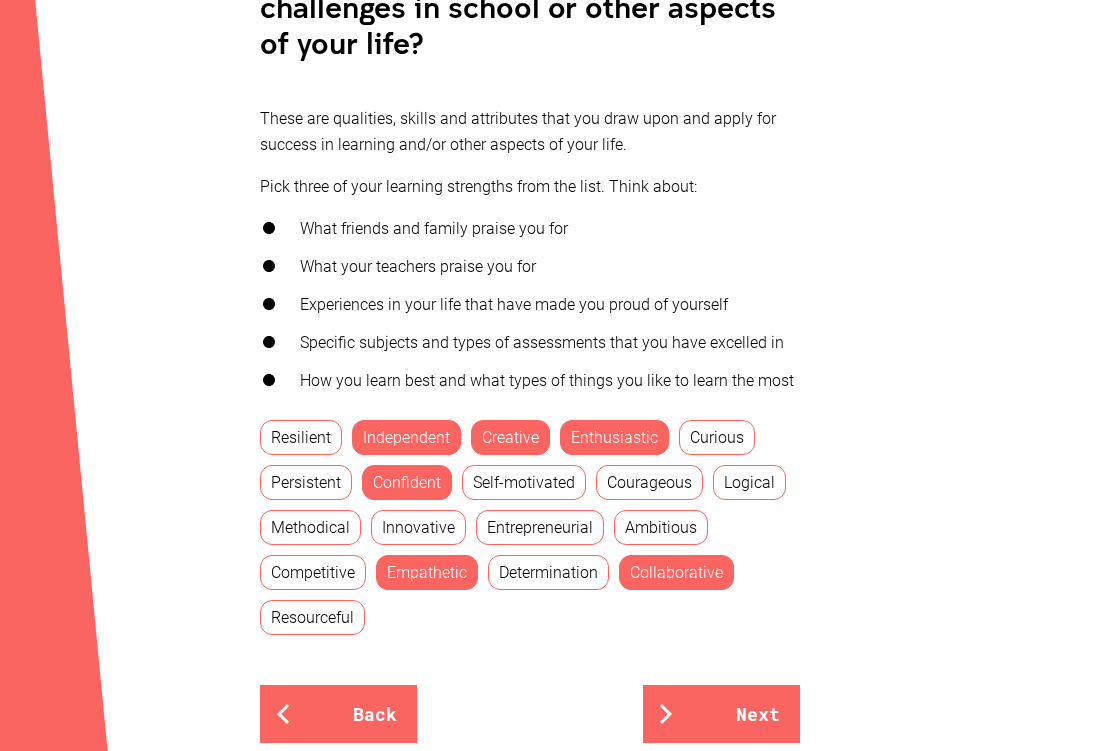 click on "Creative" at bounding box center [510, 437] 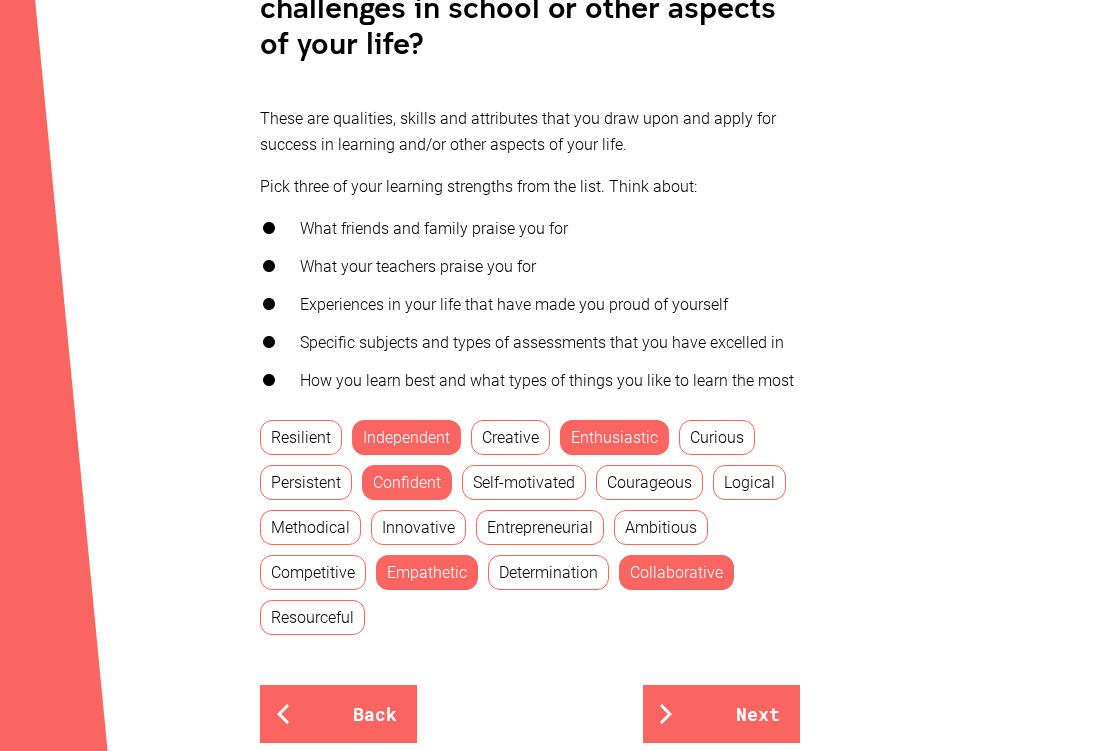 click on "Independent" at bounding box center (406, 437) 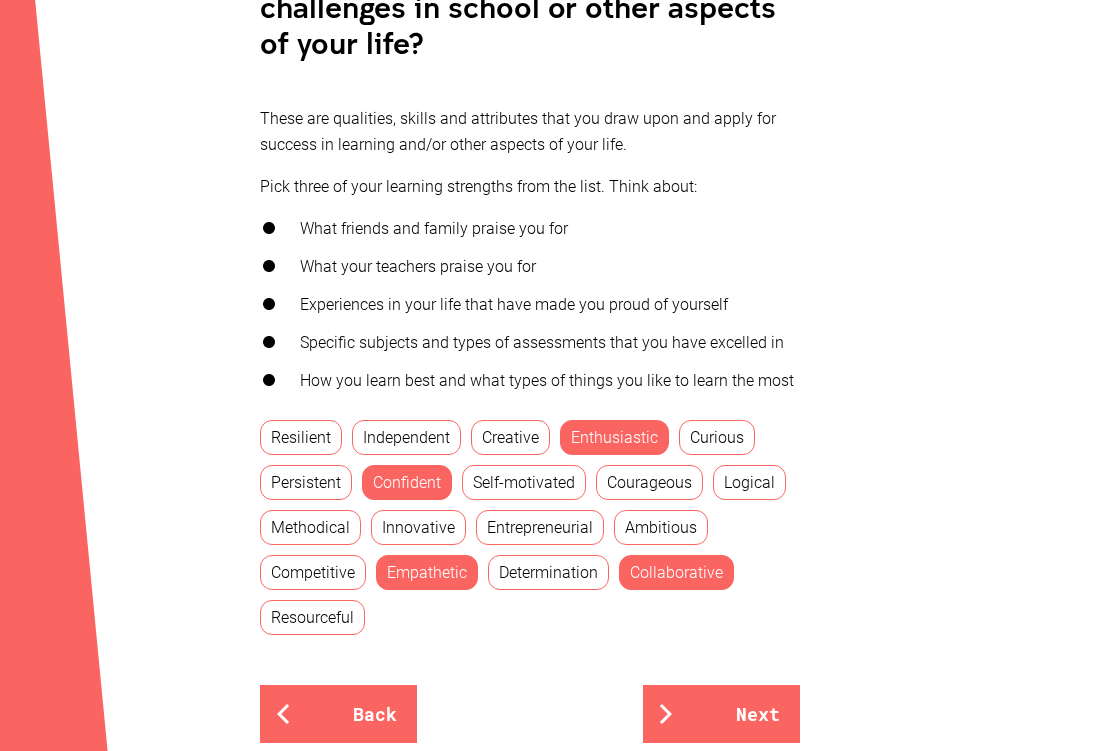click on "Enthusiastic" at bounding box center [614, 437] 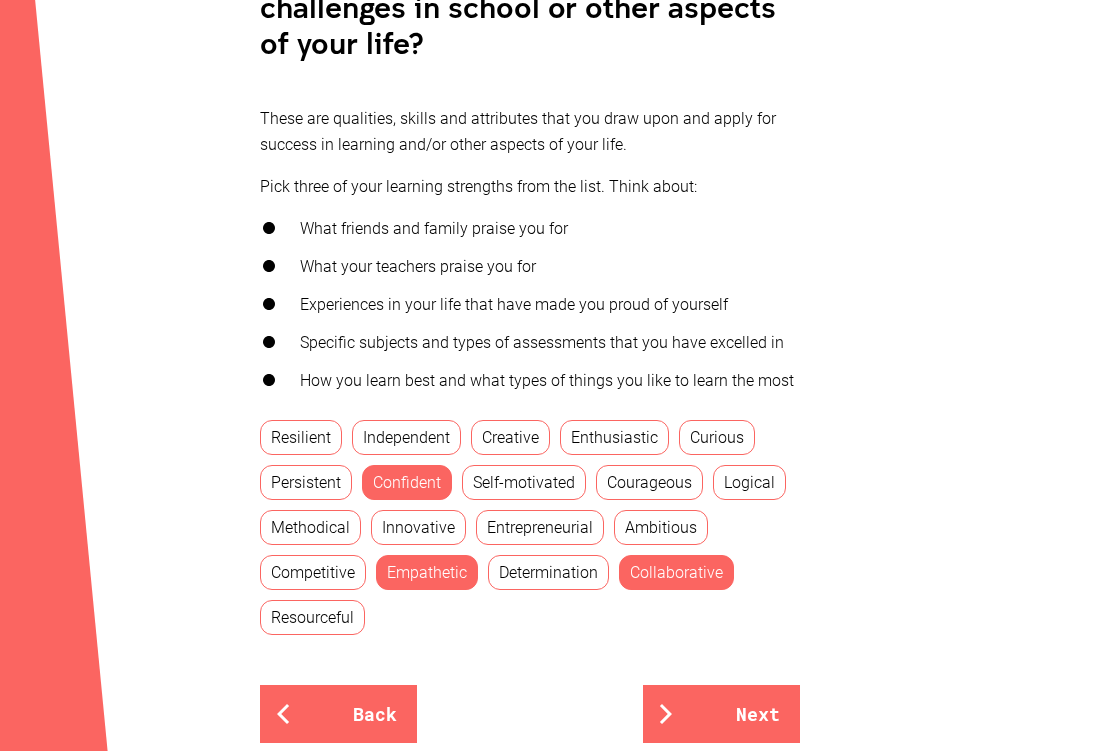 click on "Enthusiastic" at bounding box center (614, 437) 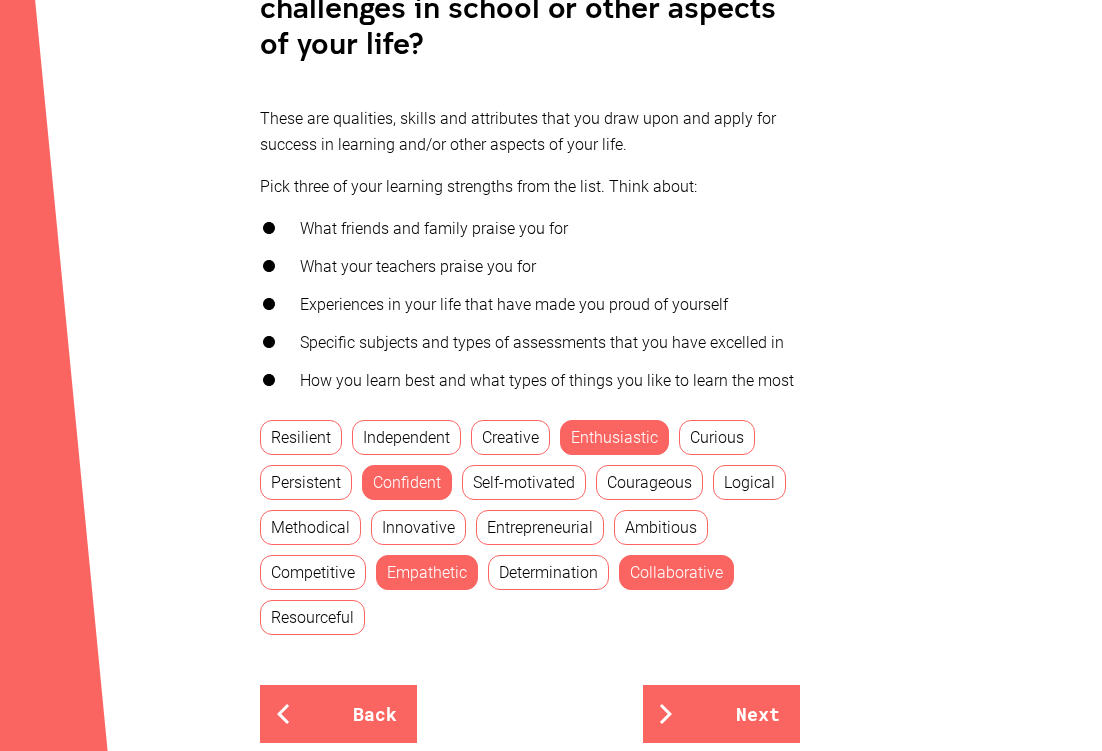 click on "Enthusiastic" at bounding box center (614, 437) 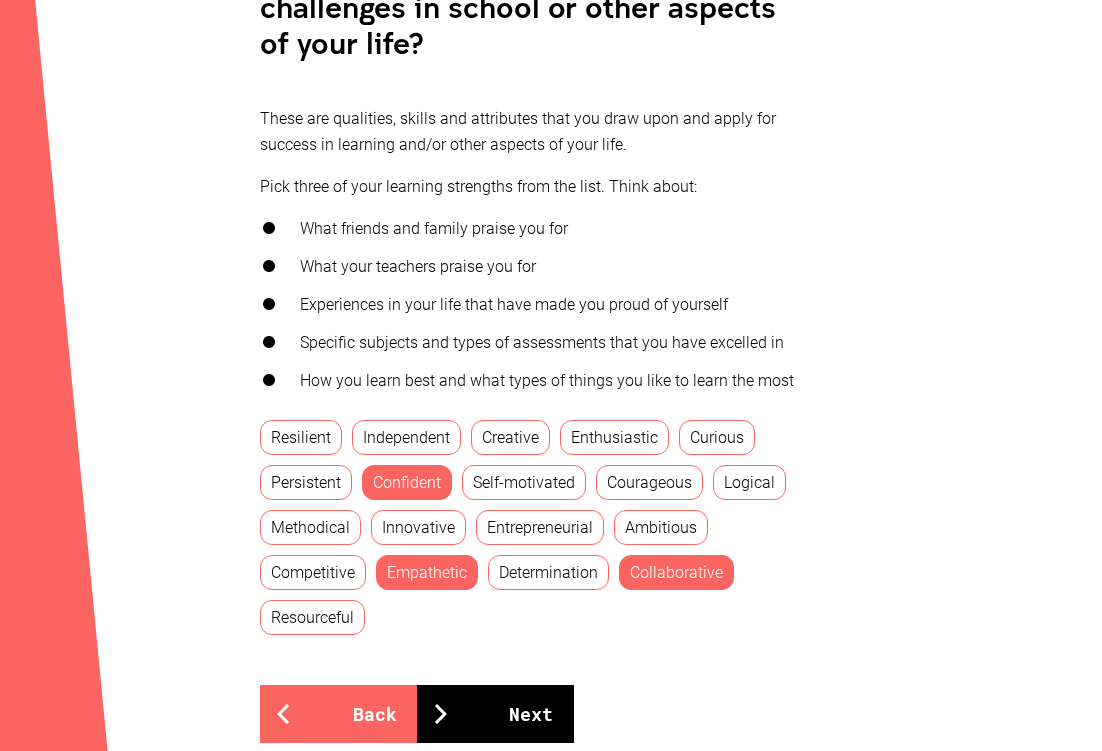 click on "Next" at bounding box center (495, 714) 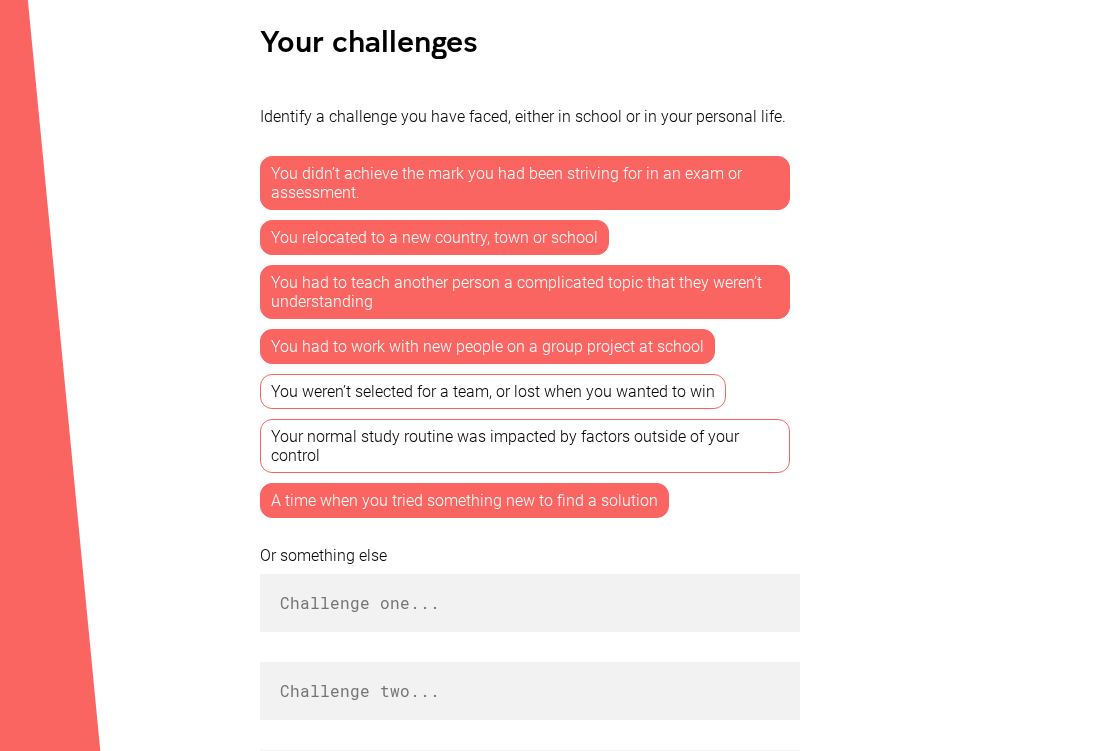 scroll, scrollTop: 456, scrollLeft: 0, axis: vertical 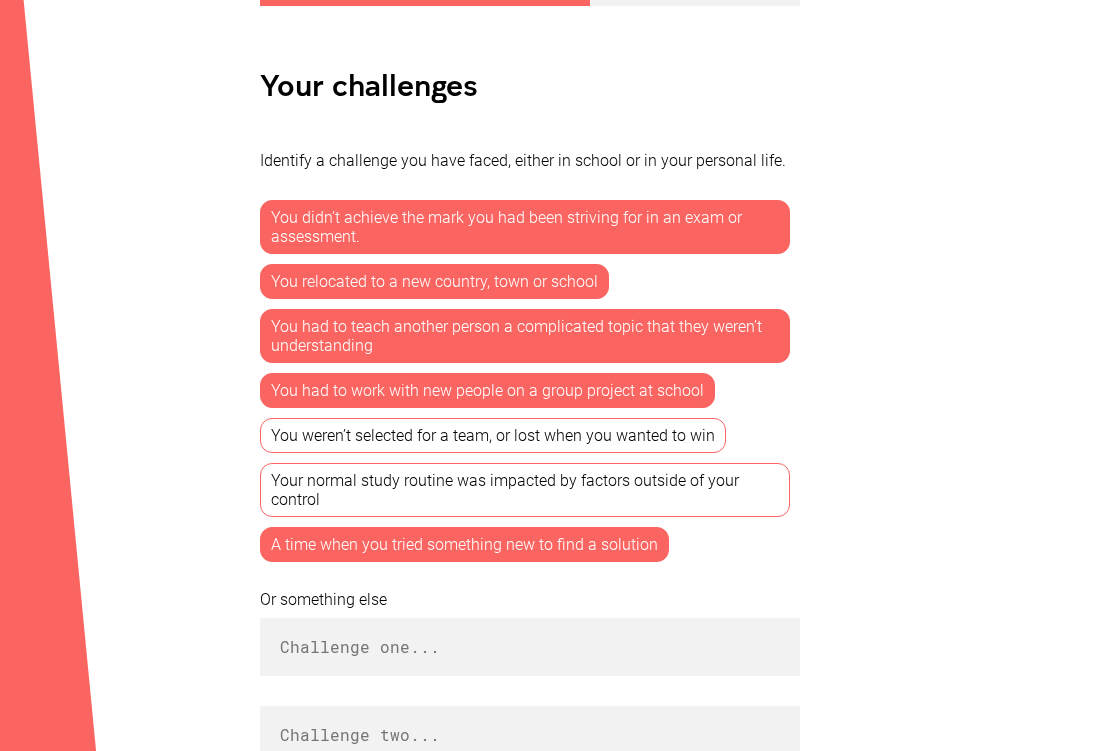 click on "You didn’t achieve the mark you had been striving for in an exam or assessment." at bounding box center [525, 227] 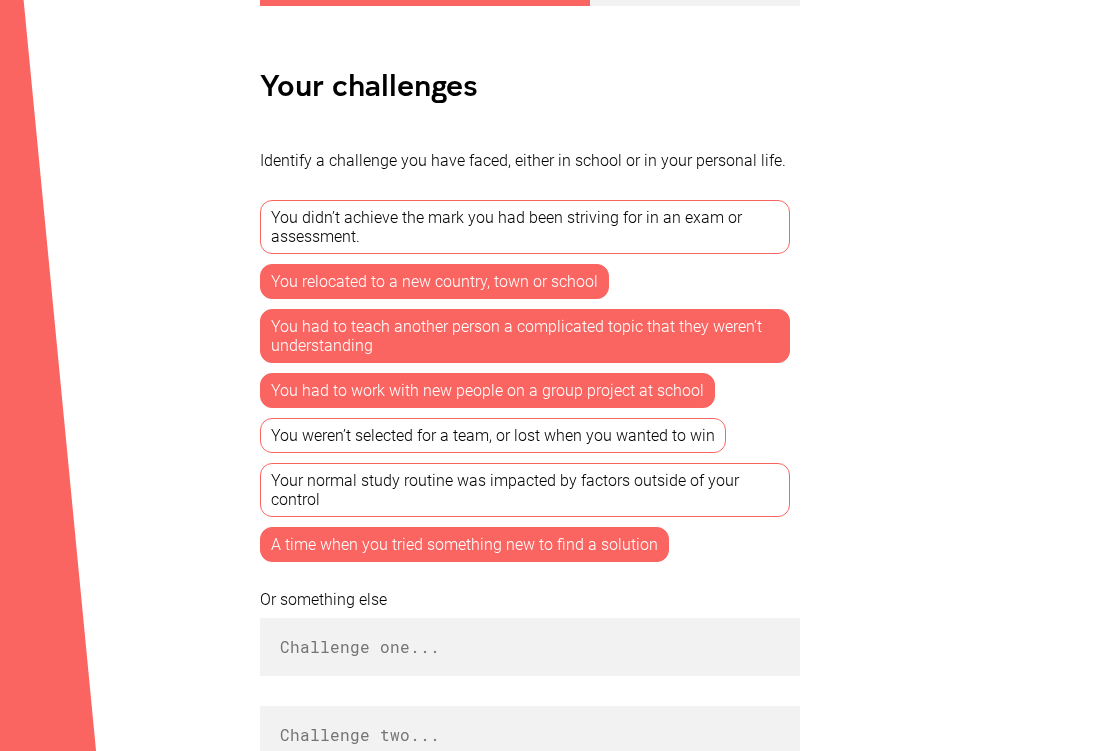 click on "You had to teach another person a complicated topic that they weren’t understanding" at bounding box center [525, 336] 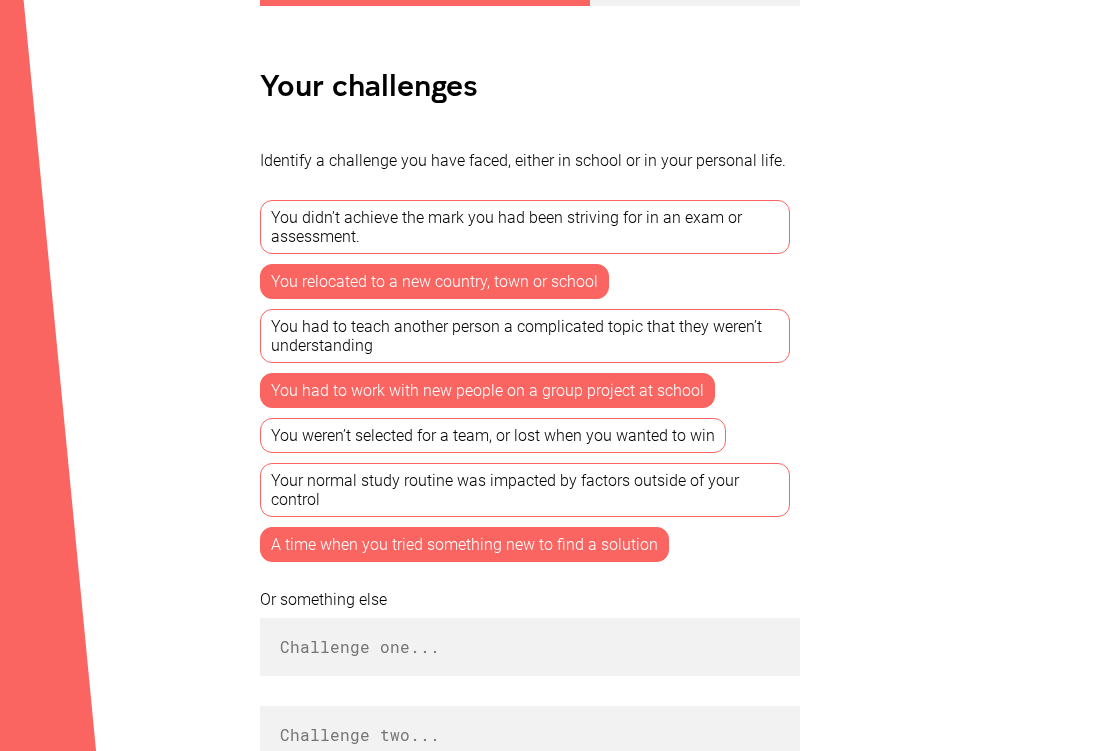 click on "A time when you tried something new to find a solution" at bounding box center [464, 544] 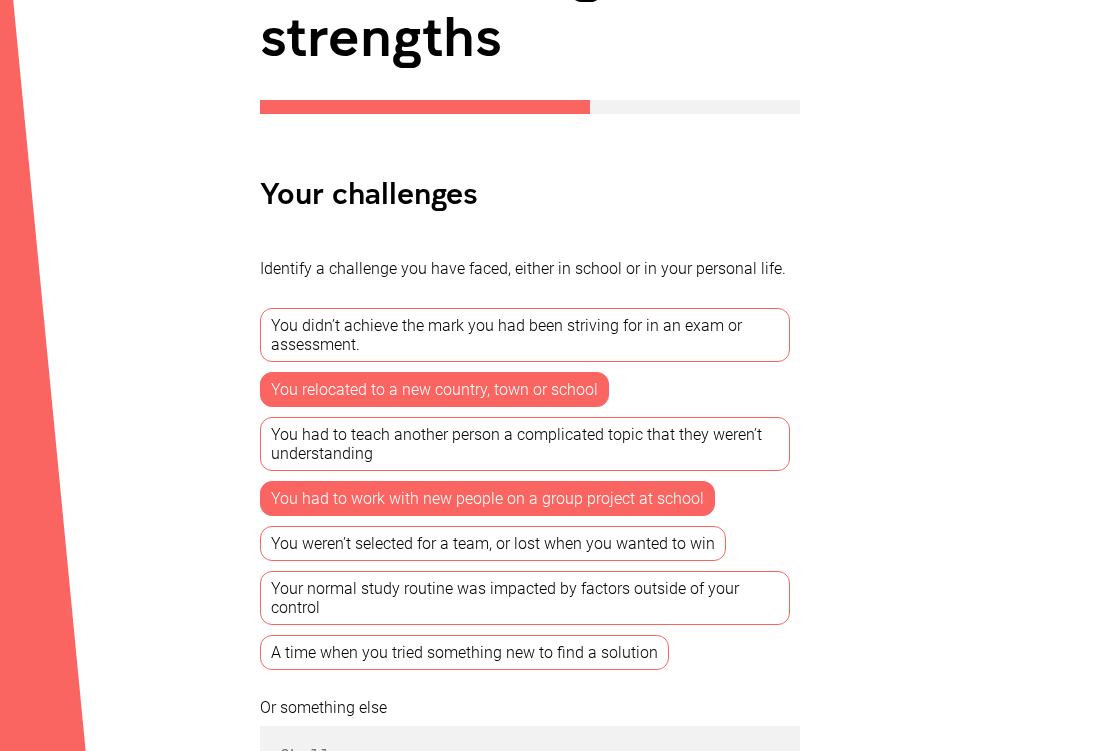 scroll, scrollTop: 361, scrollLeft: 0, axis: vertical 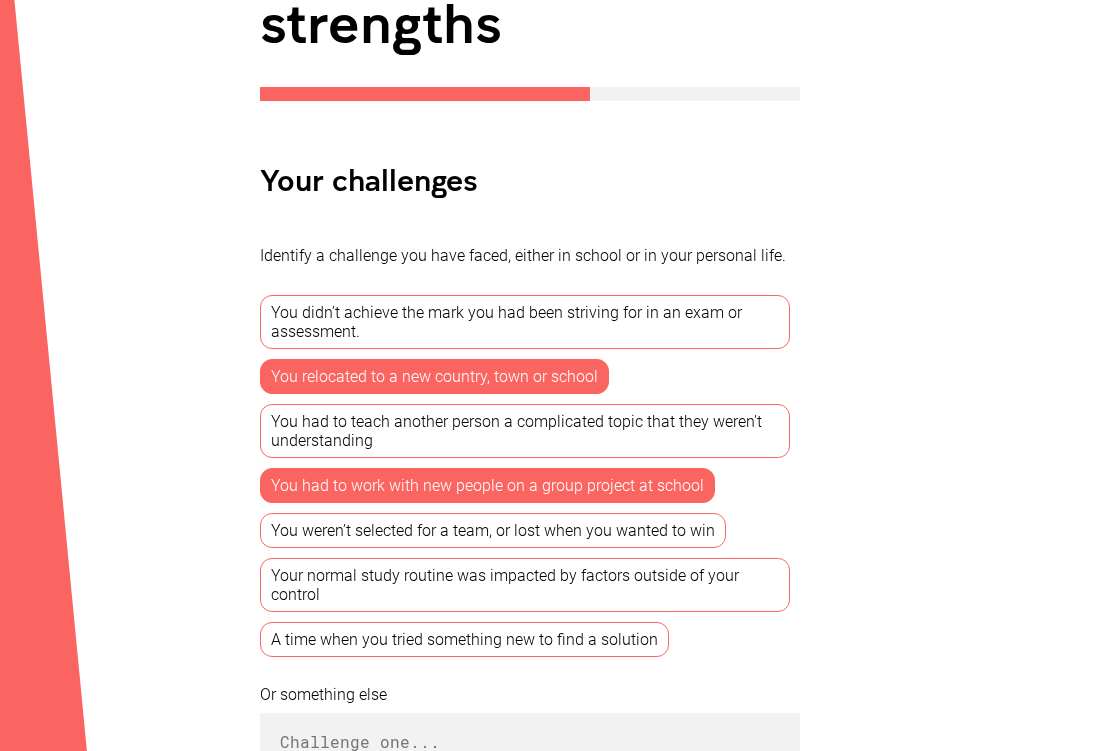 click on "A time when you tried something new to find a solution" at bounding box center [464, 639] 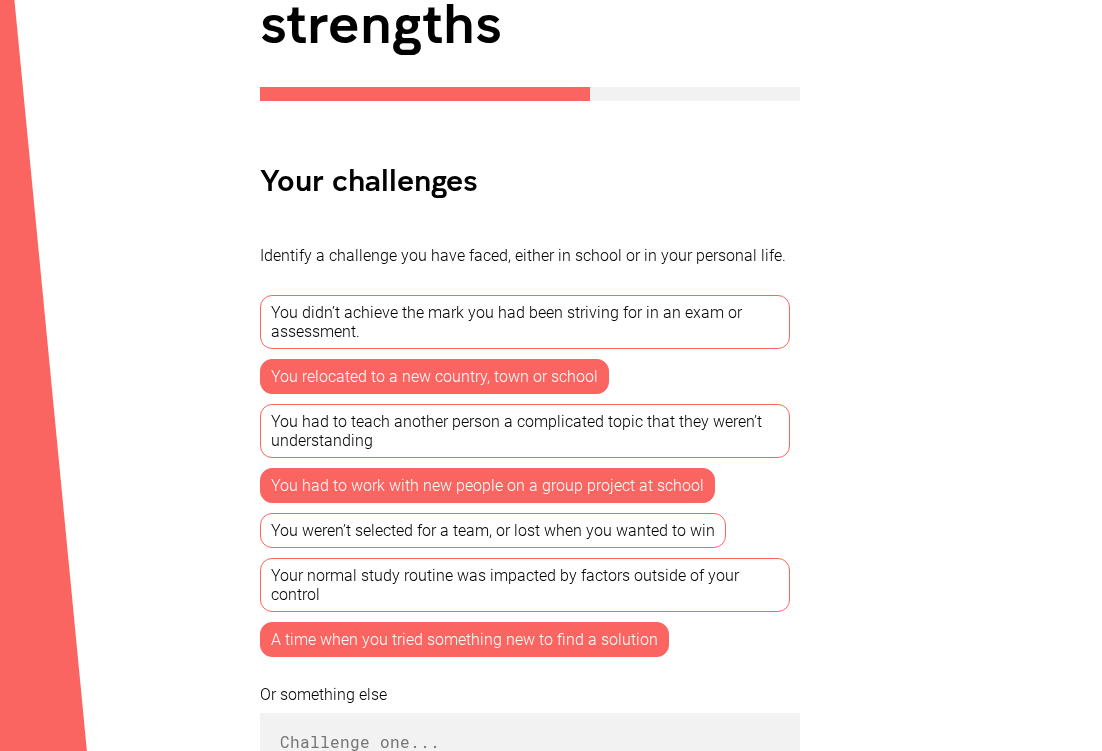 click on "You had to teach another person a complicated topic that they weren’t understanding" at bounding box center (525, 431) 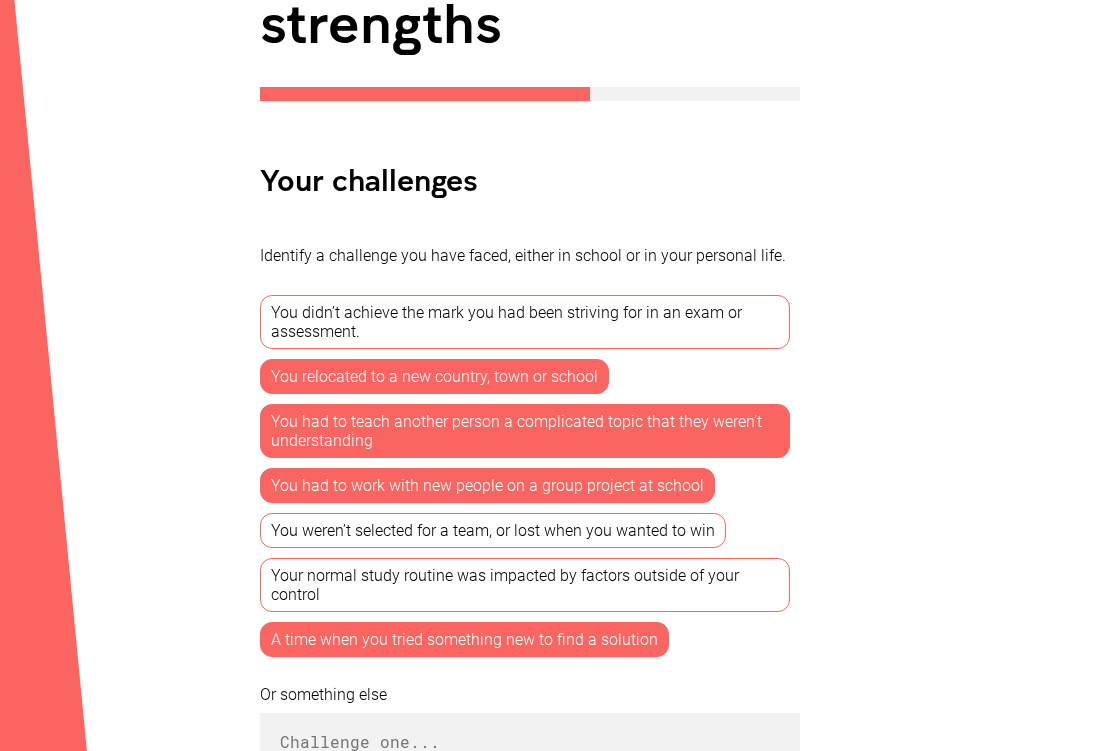 click on "A time when you tried something new to find a solution" at bounding box center [464, 639] 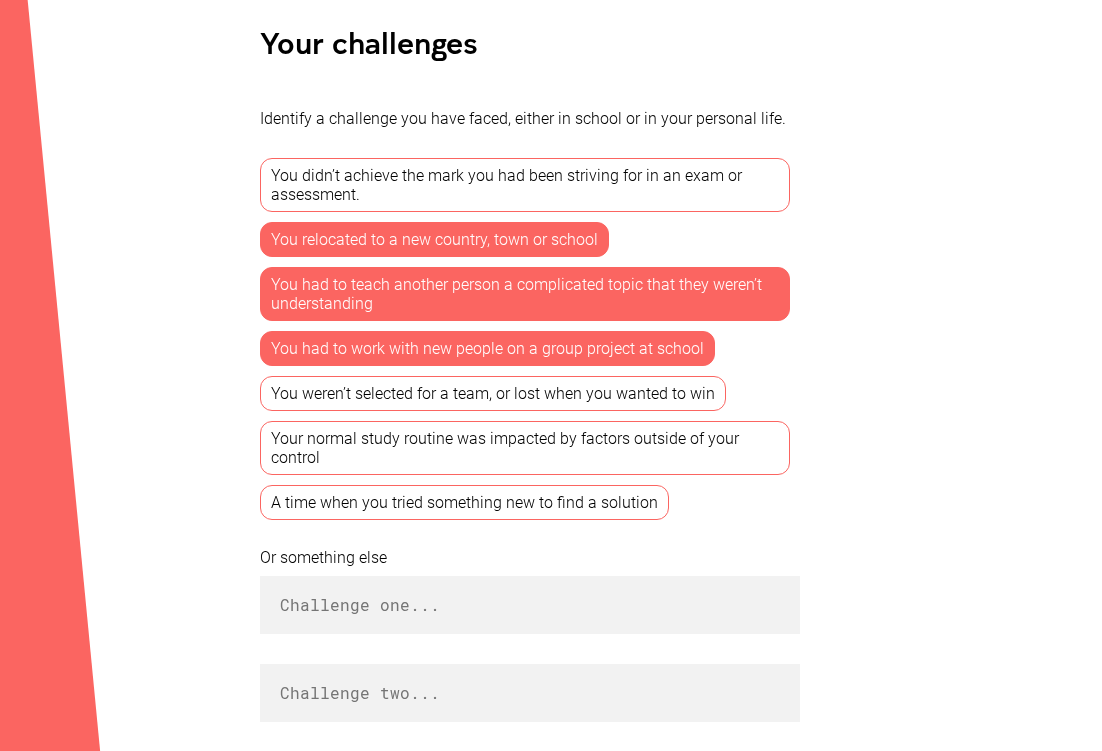 scroll, scrollTop: 501, scrollLeft: 0, axis: vertical 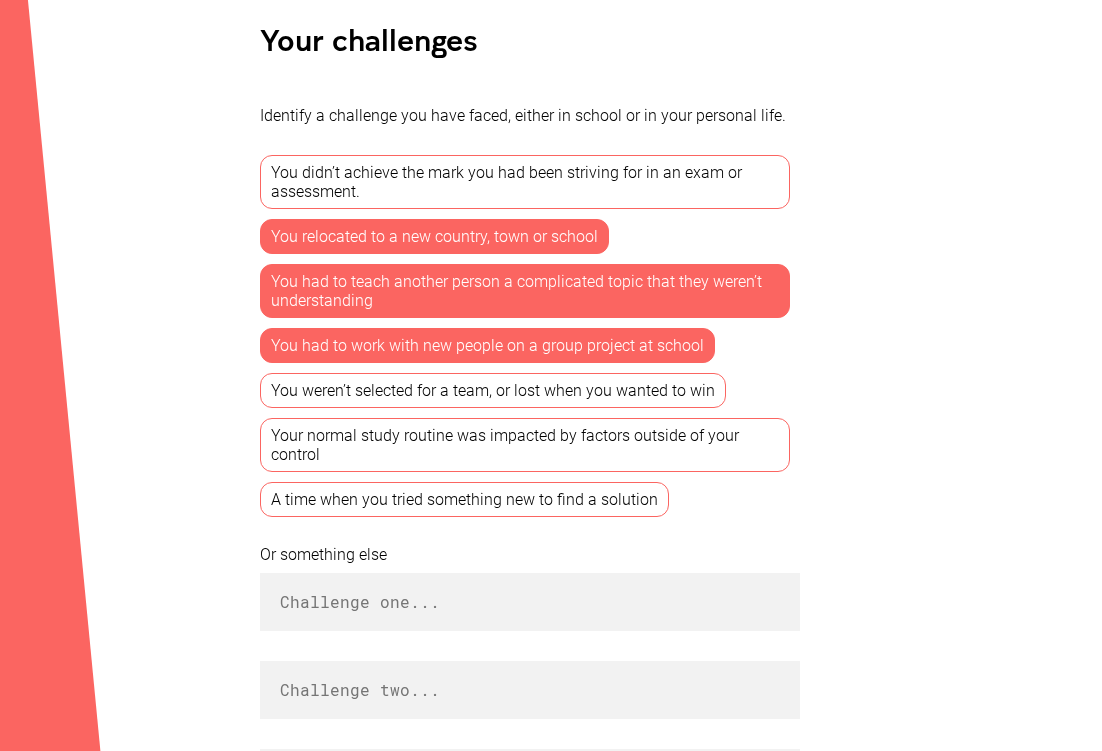 click on "You had to teach another person a complicated topic that they weren’t understanding" at bounding box center (525, 291) 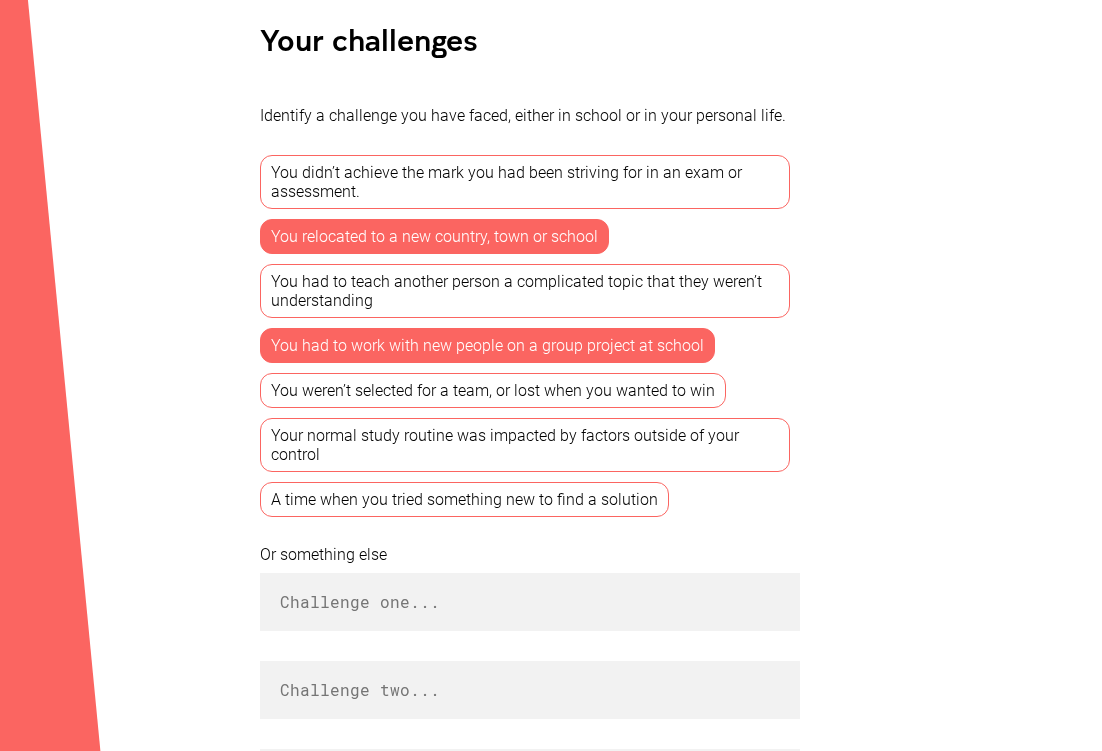 click on "A time when you tried something new to find a solution" at bounding box center (464, 499) 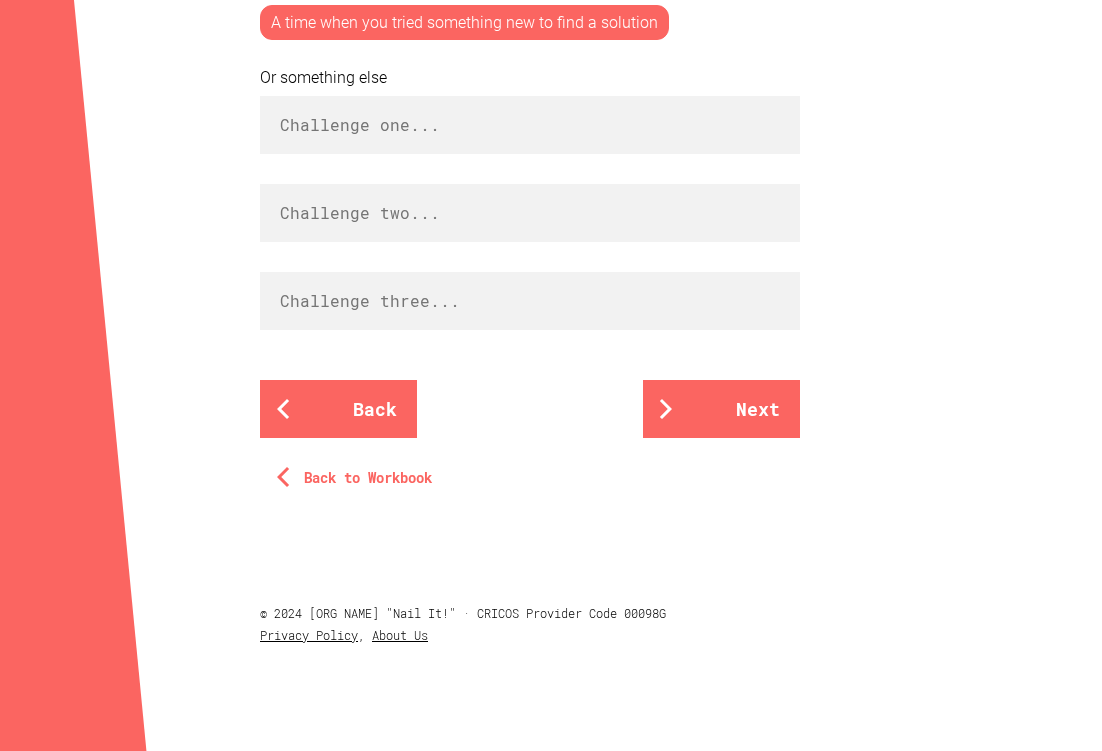 scroll, scrollTop: 1048, scrollLeft: 0, axis: vertical 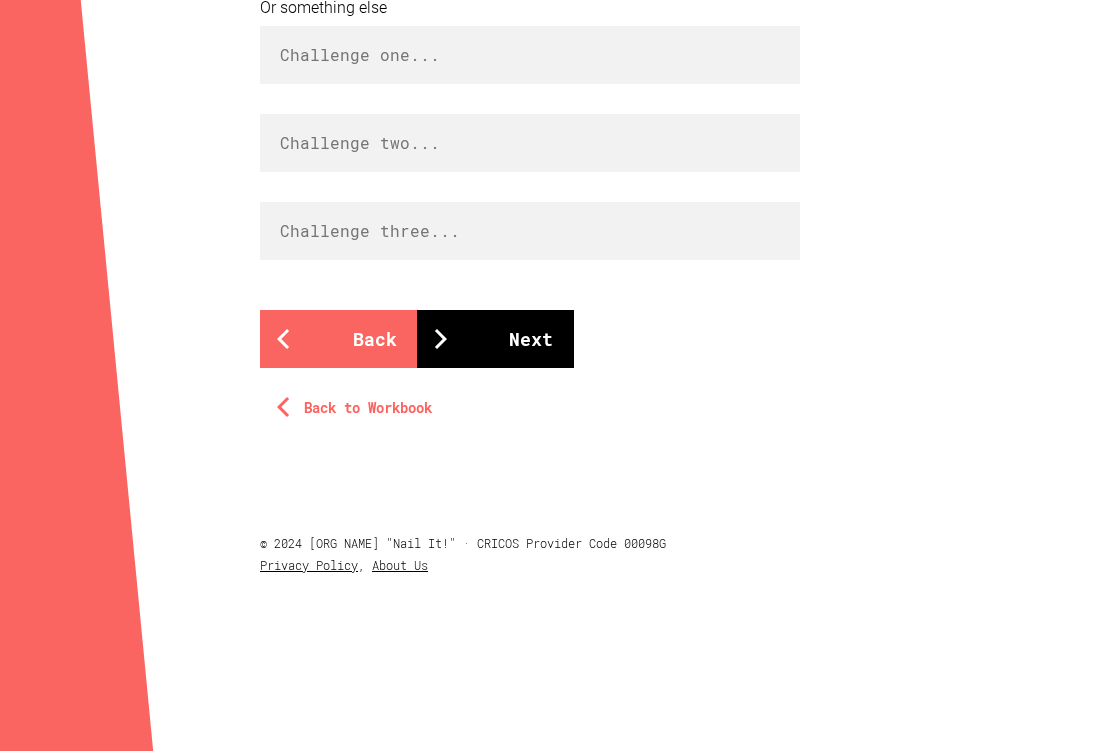 click on "Next" at bounding box center (495, 339) 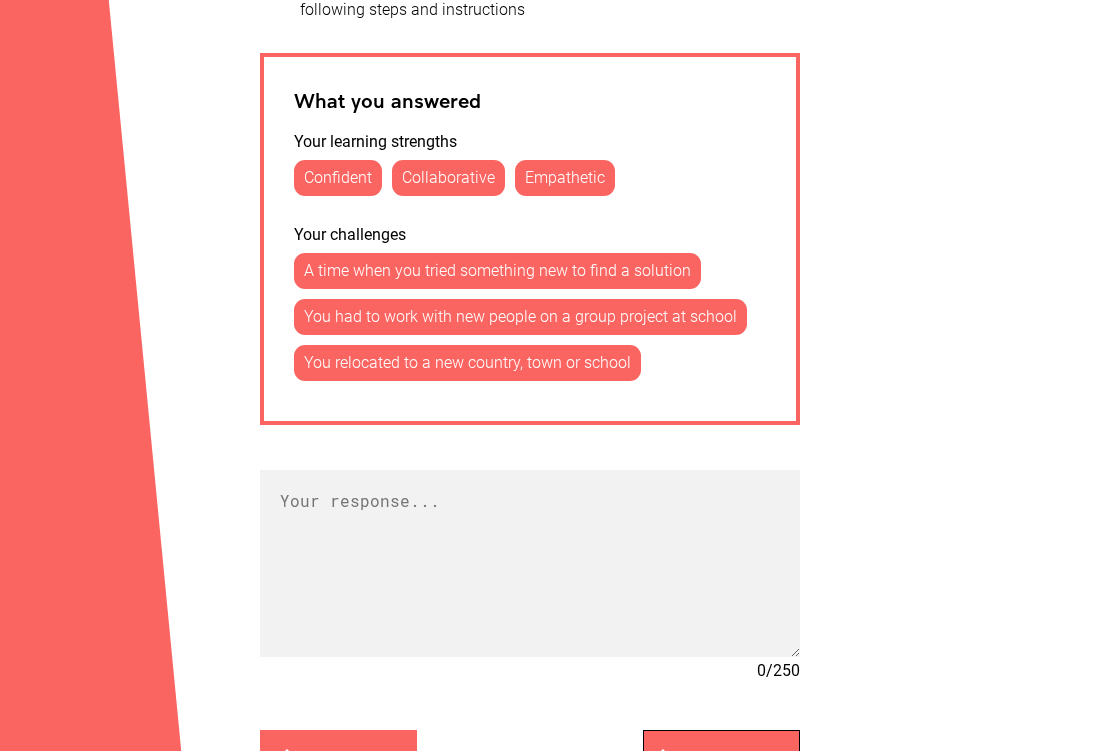 scroll, scrollTop: 1105, scrollLeft: 0, axis: vertical 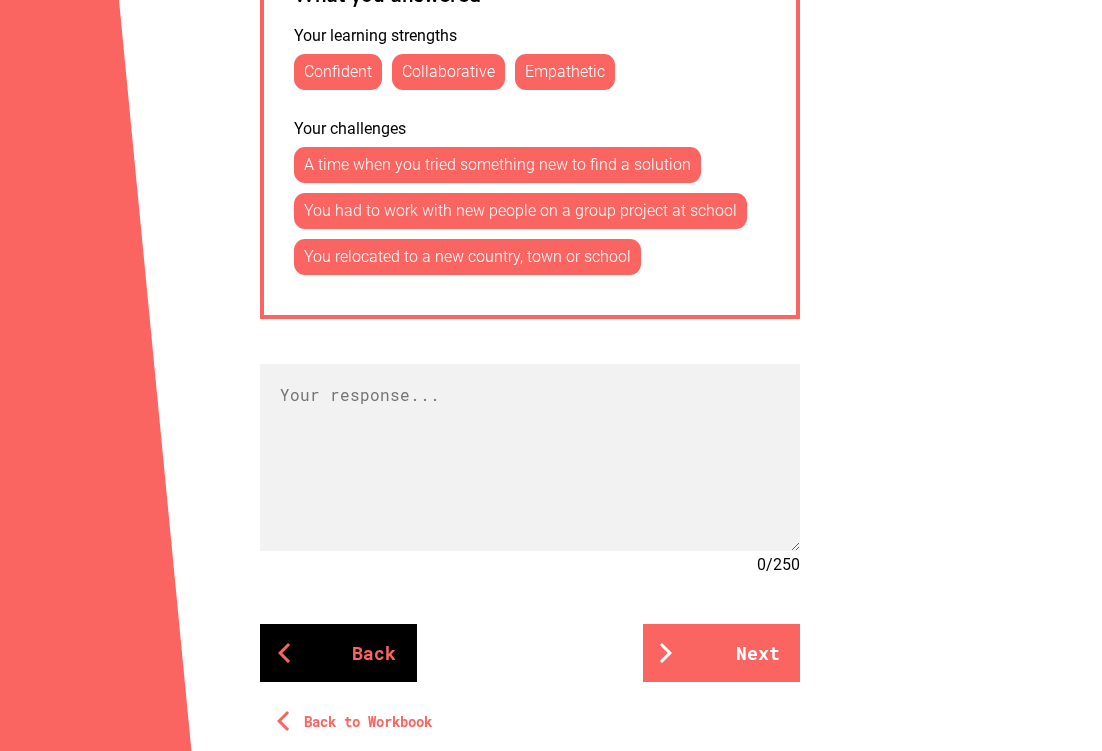 click on "Back" at bounding box center [338, 653] 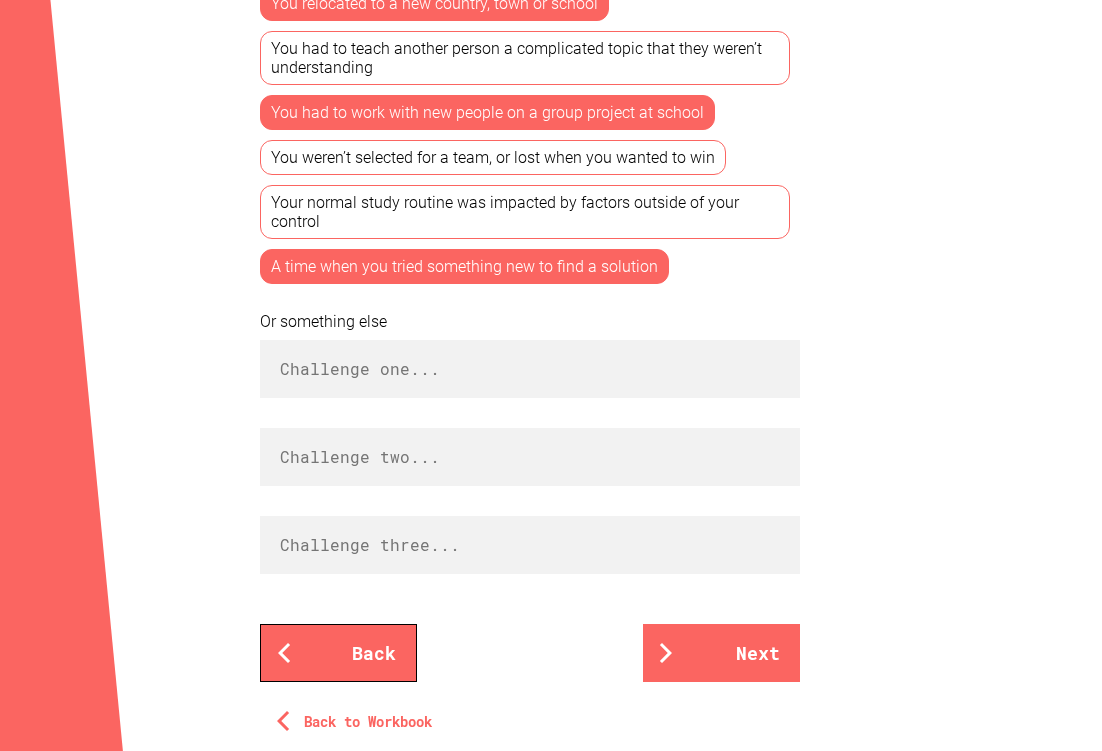 scroll, scrollTop: 756, scrollLeft: 0, axis: vertical 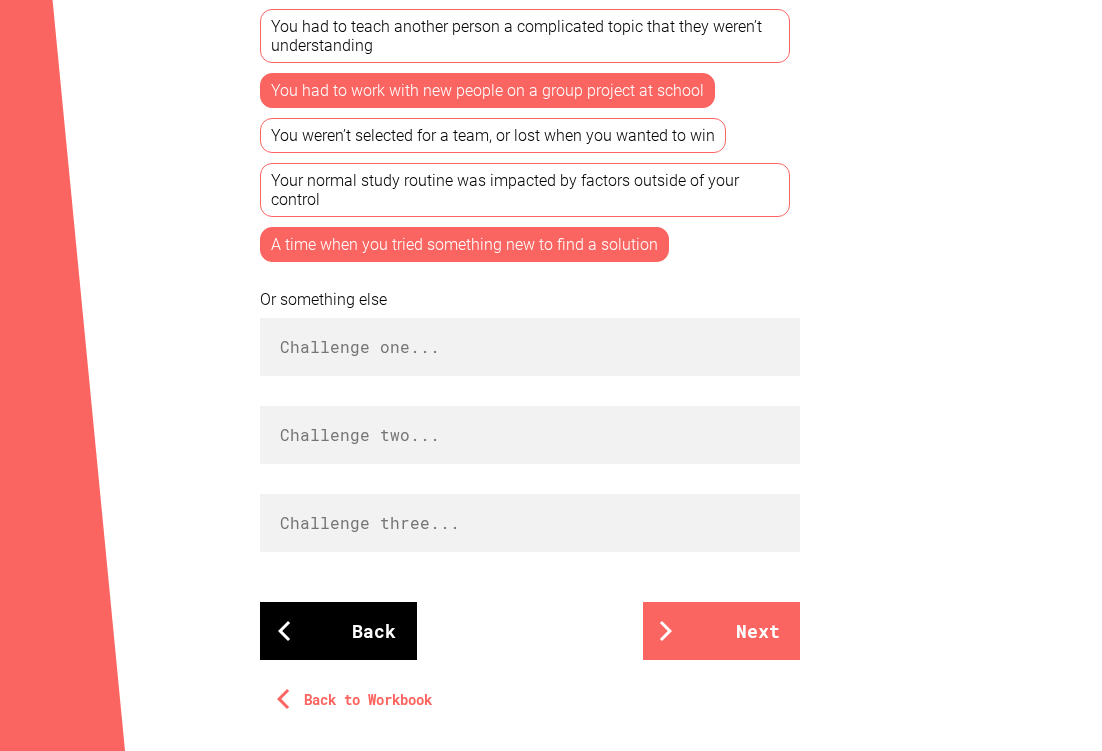 click on "Back" at bounding box center [338, 631] 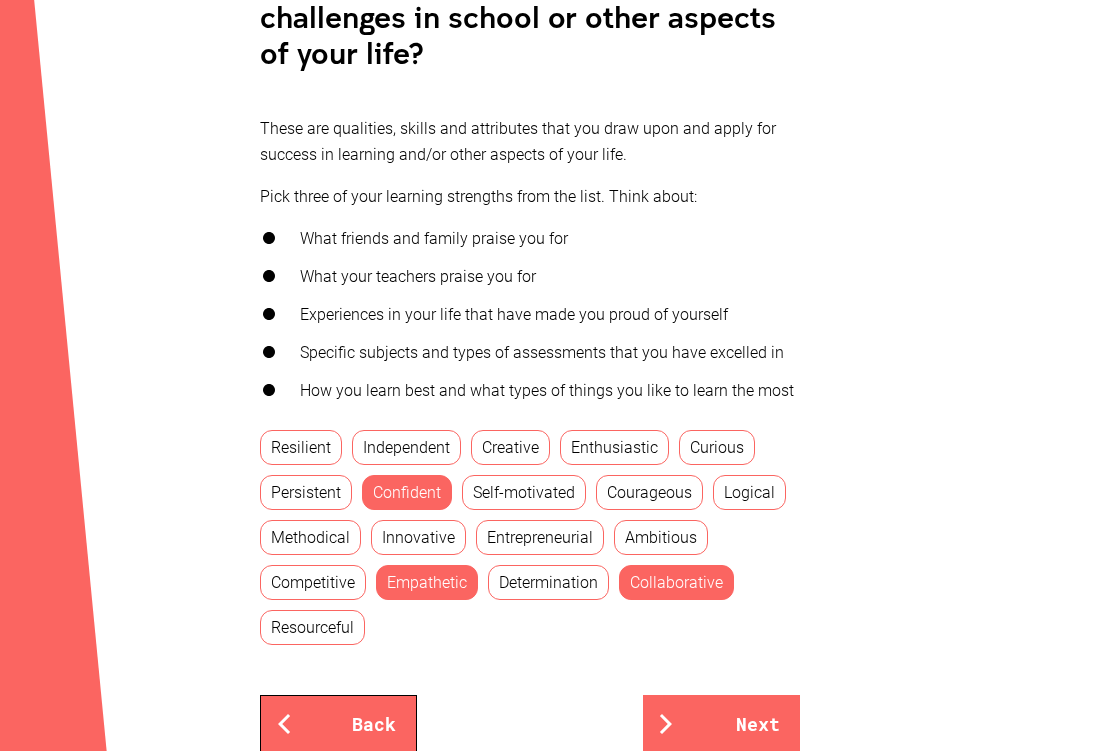 scroll, scrollTop: 632, scrollLeft: 0, axis: vertical 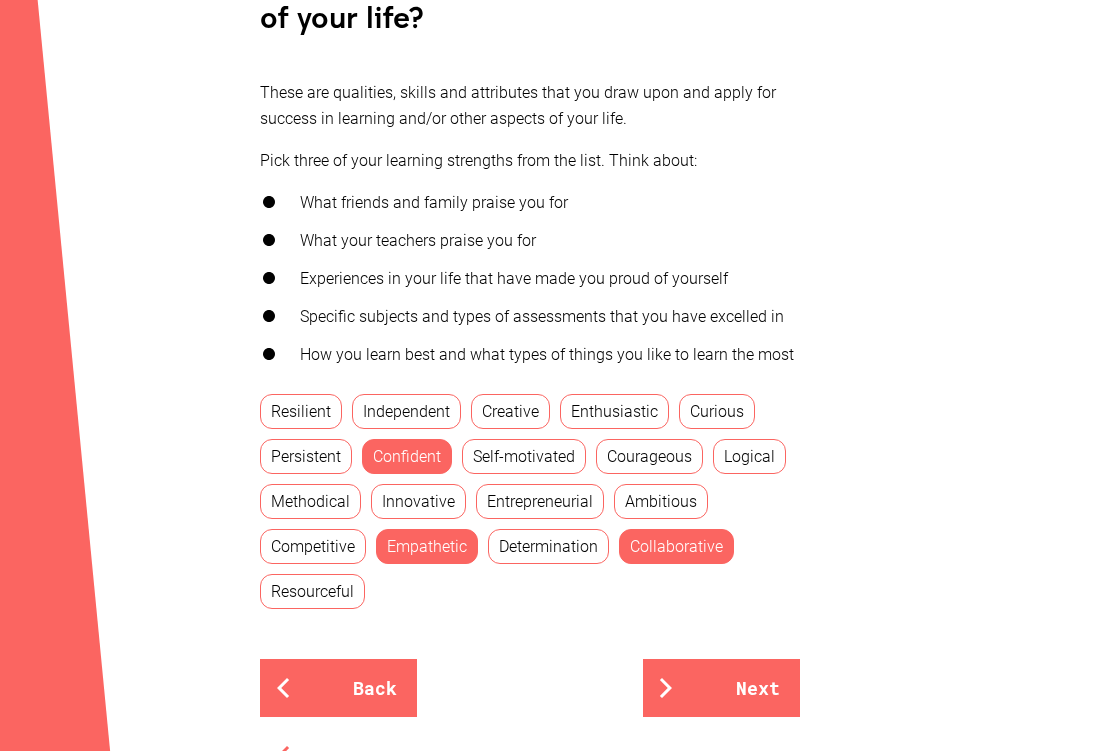 click on "Innovative" at bounding box center [418, 501] 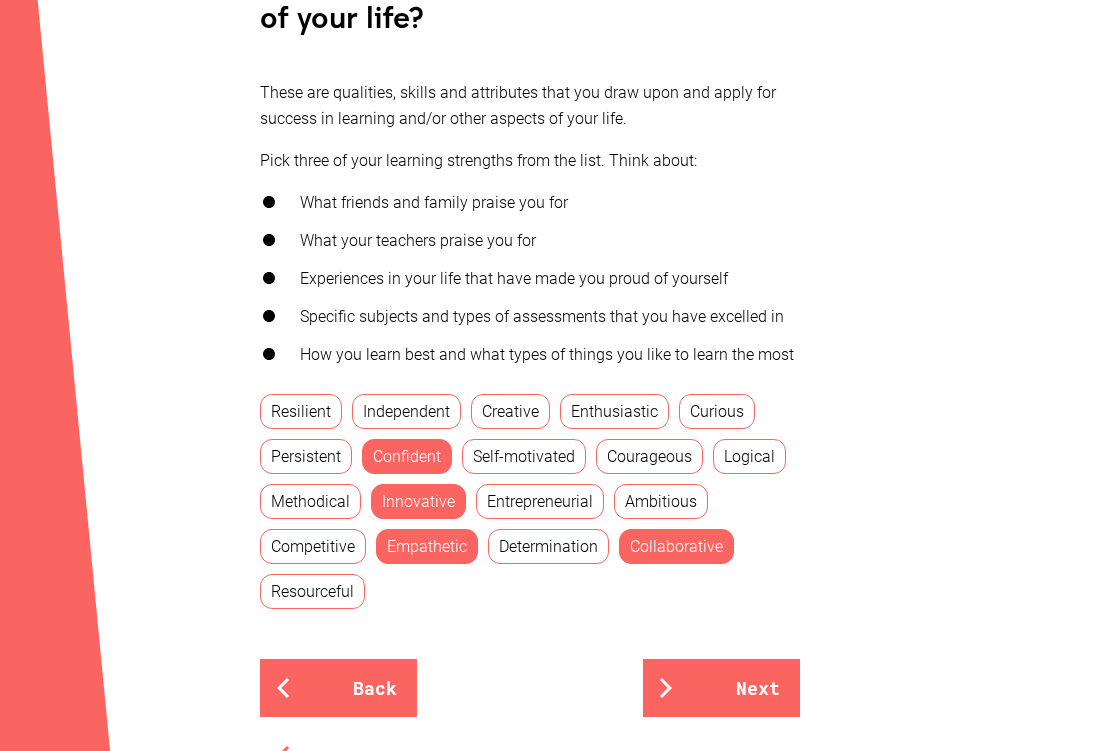 click on "Confident" at bounding box center [407, 456] 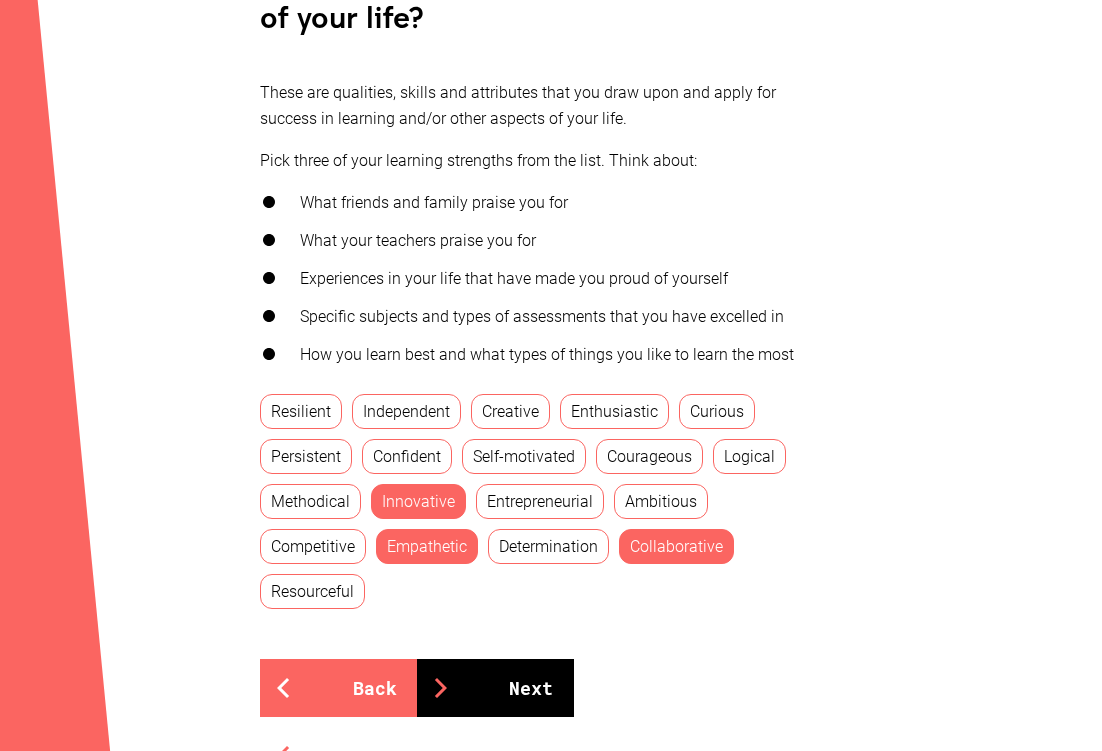 click at bounding box center [441, 688] 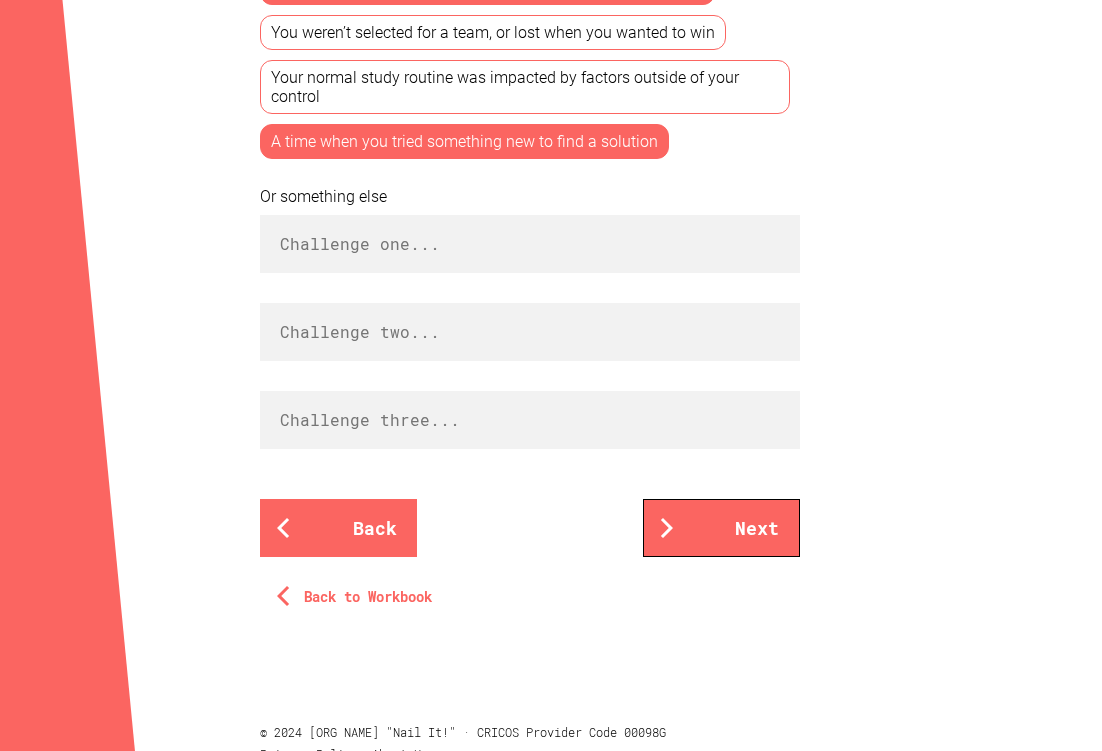 scroll, scrollTop: 980, scrollLeft: 0, axis: vertical 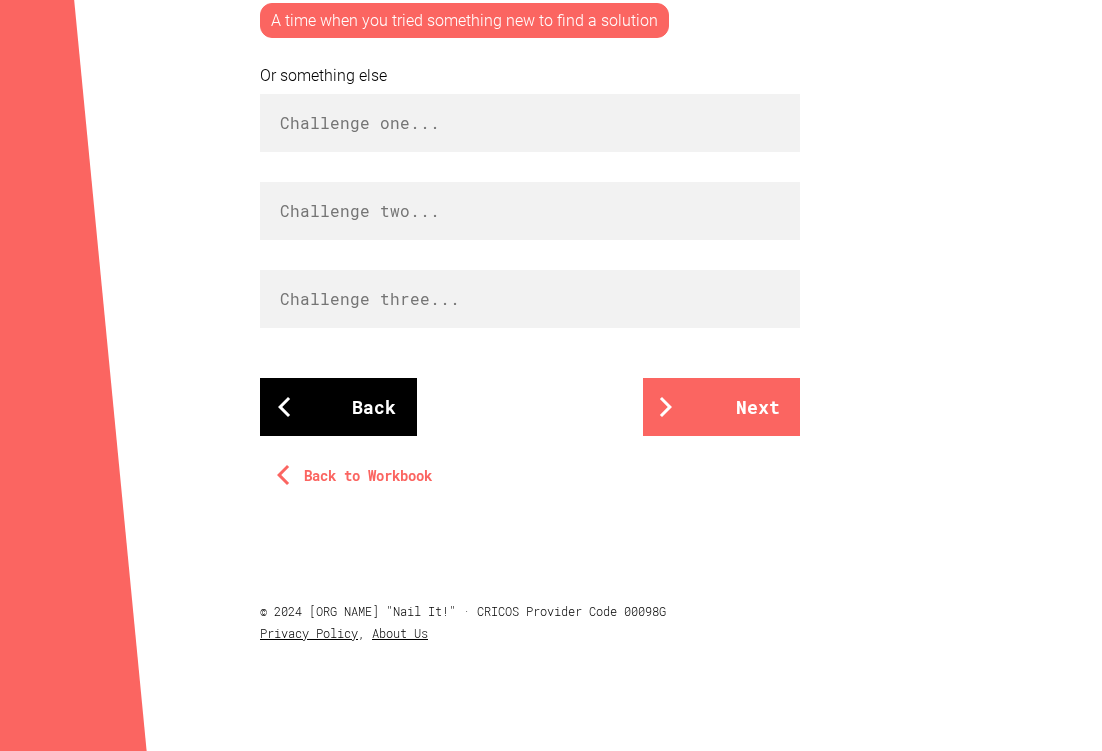 click on "Back" at bounding box center (338, 407) 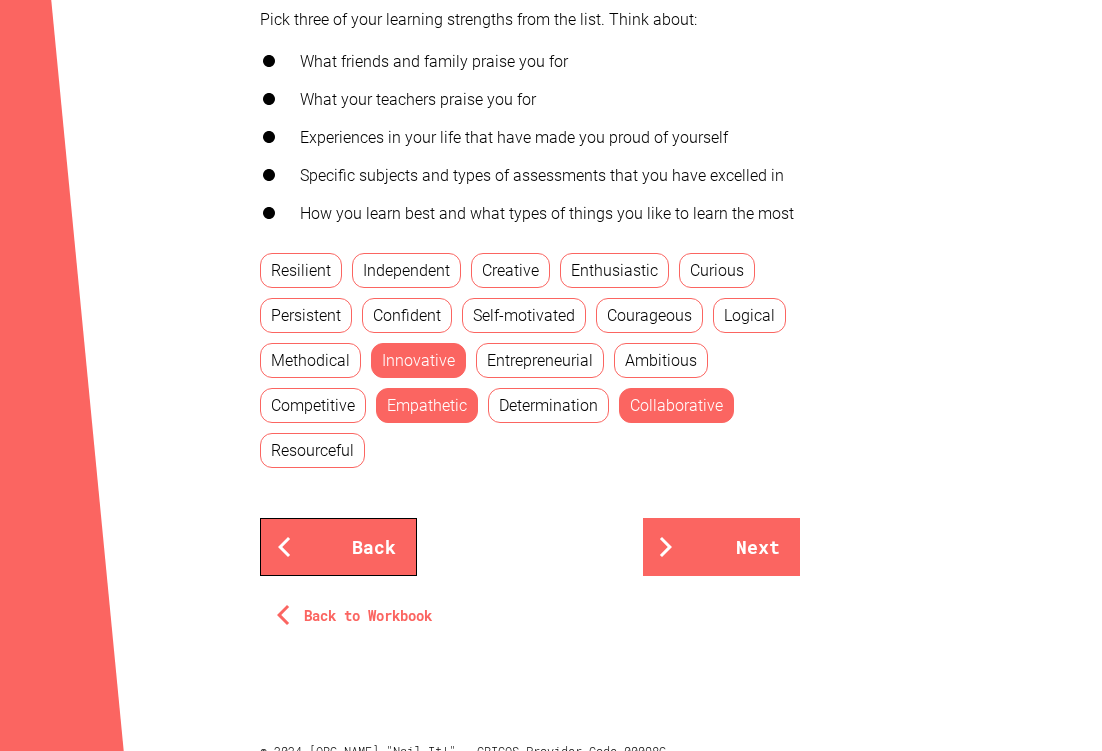 scroll, scrollTop: 981, scrollLeft: 0, axis: vertical 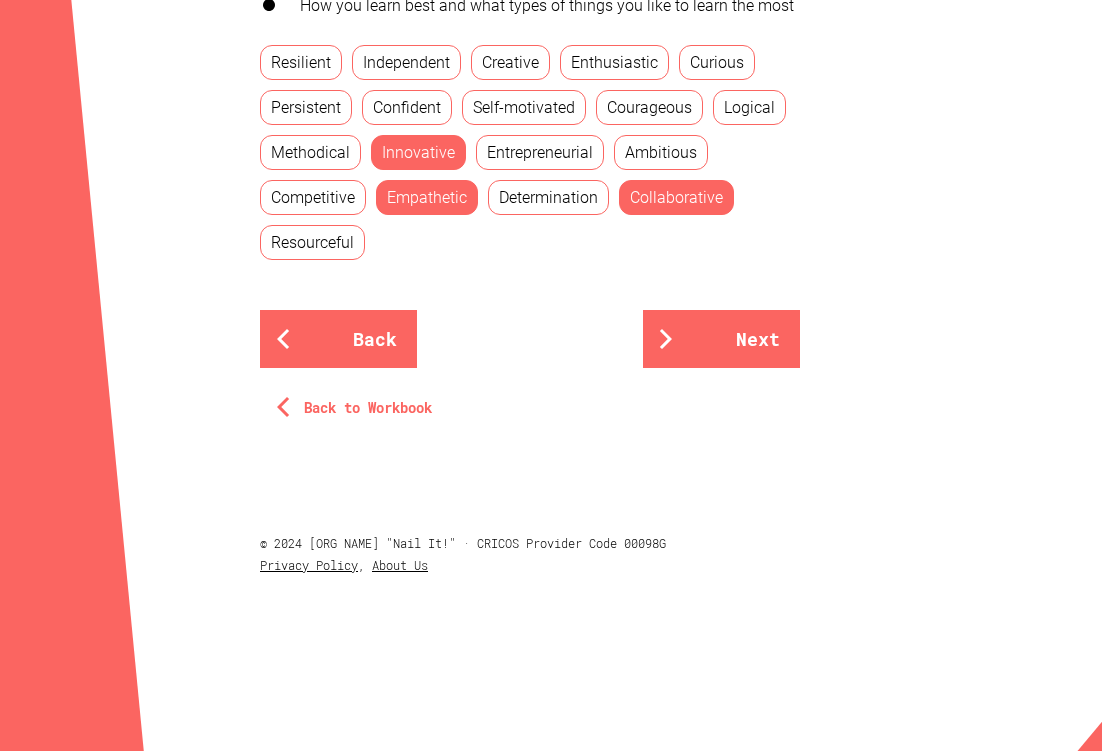 click on "Confident" at bounding box center [407, 107] 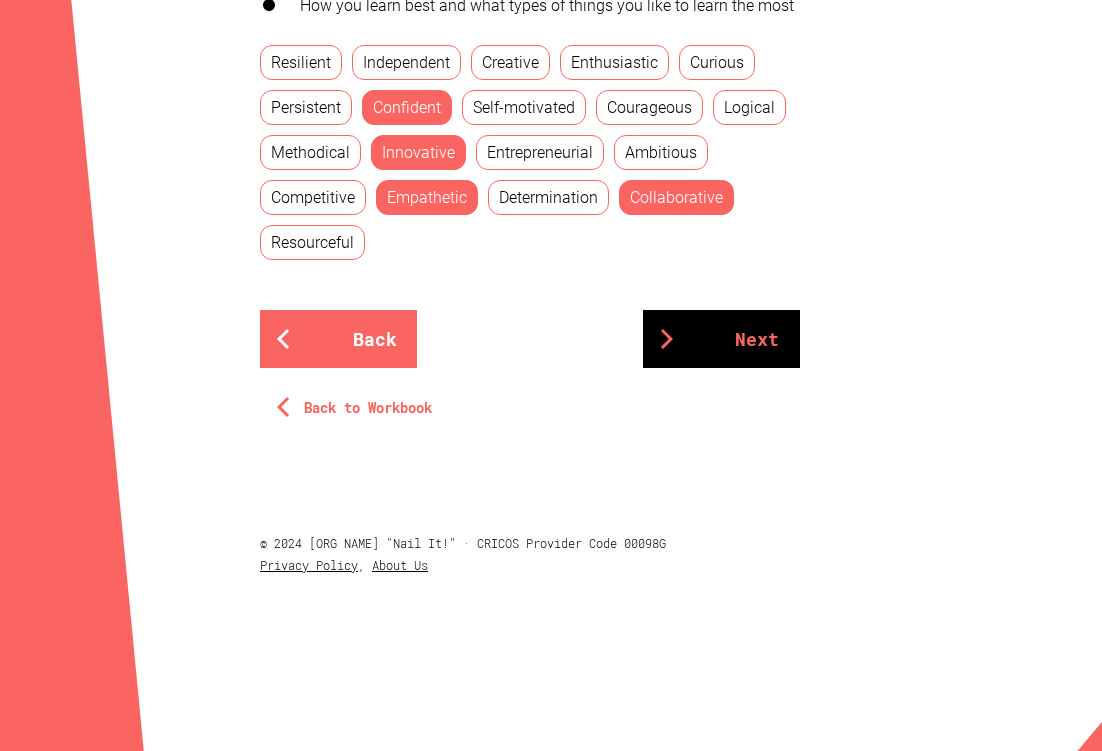 click on "Next" at bounding box center [721, 339] 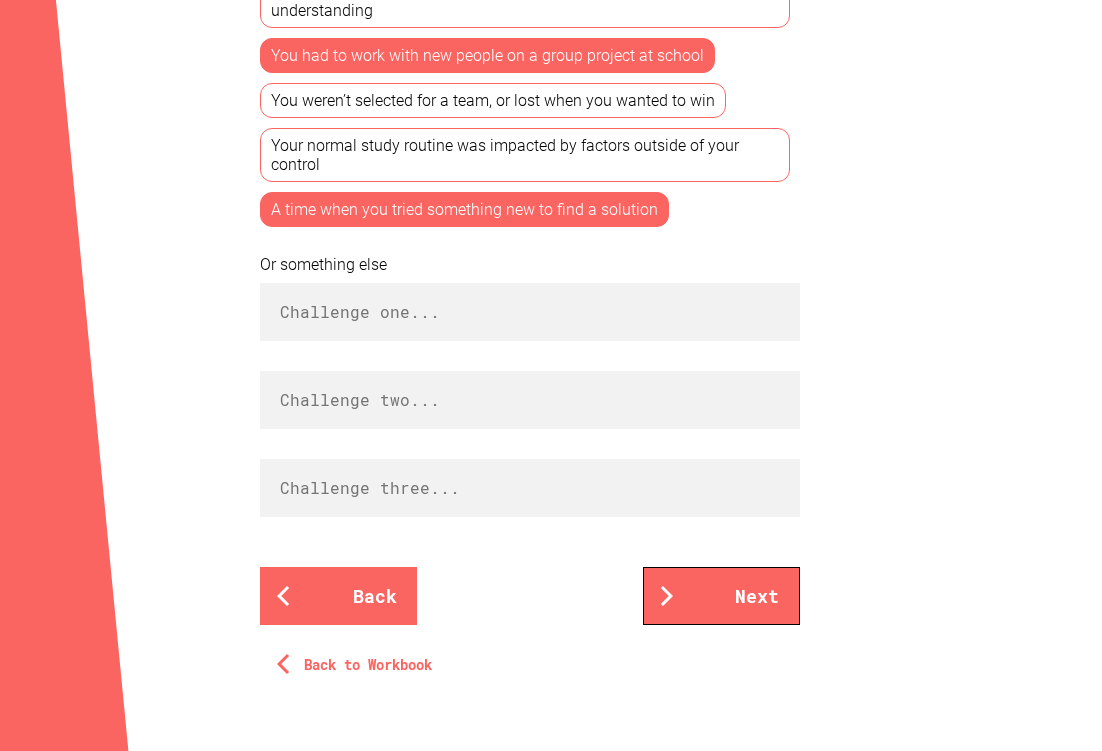 scroll, scrollTop: 838, scrollLeft: 0, axis: vertical 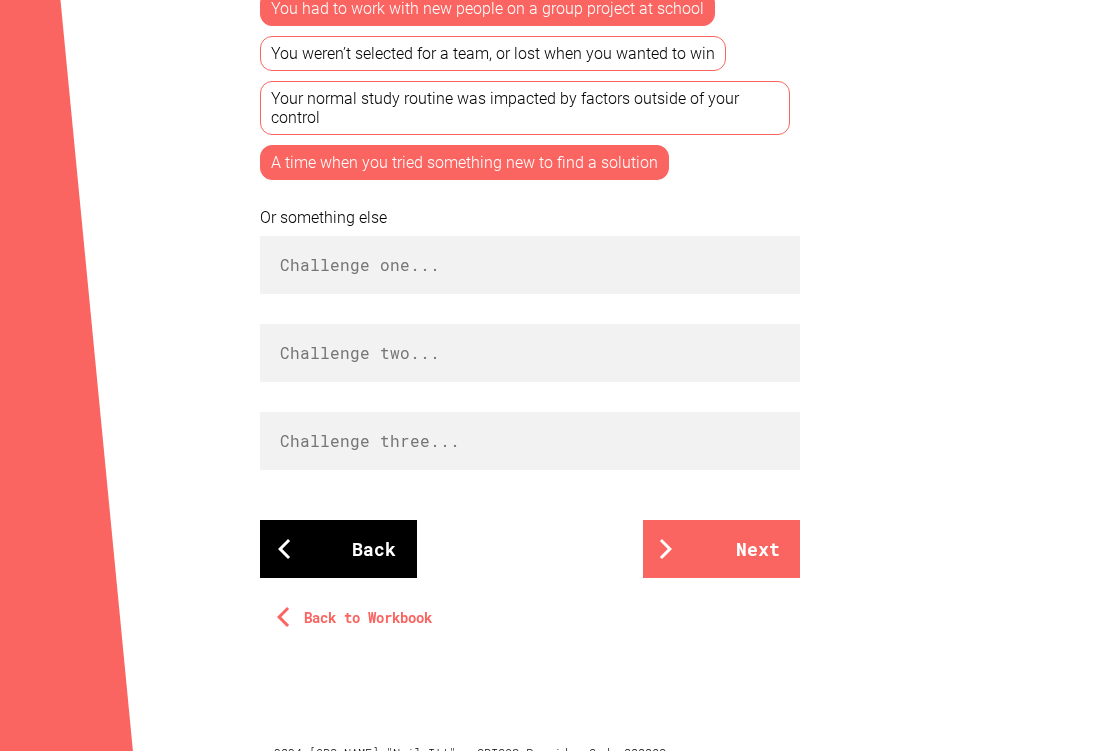 click on "Back" at bounding box center [338, 549] 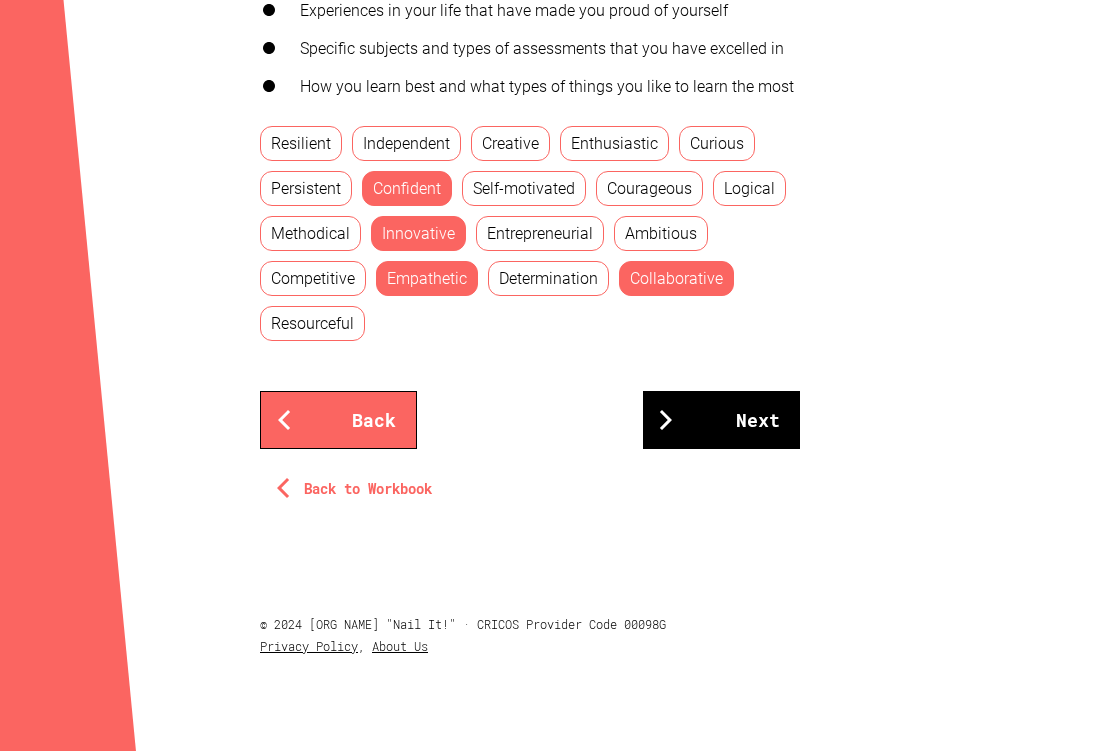 scroll, scrollTop: 850, scrollLeft: 0, axis: vertical 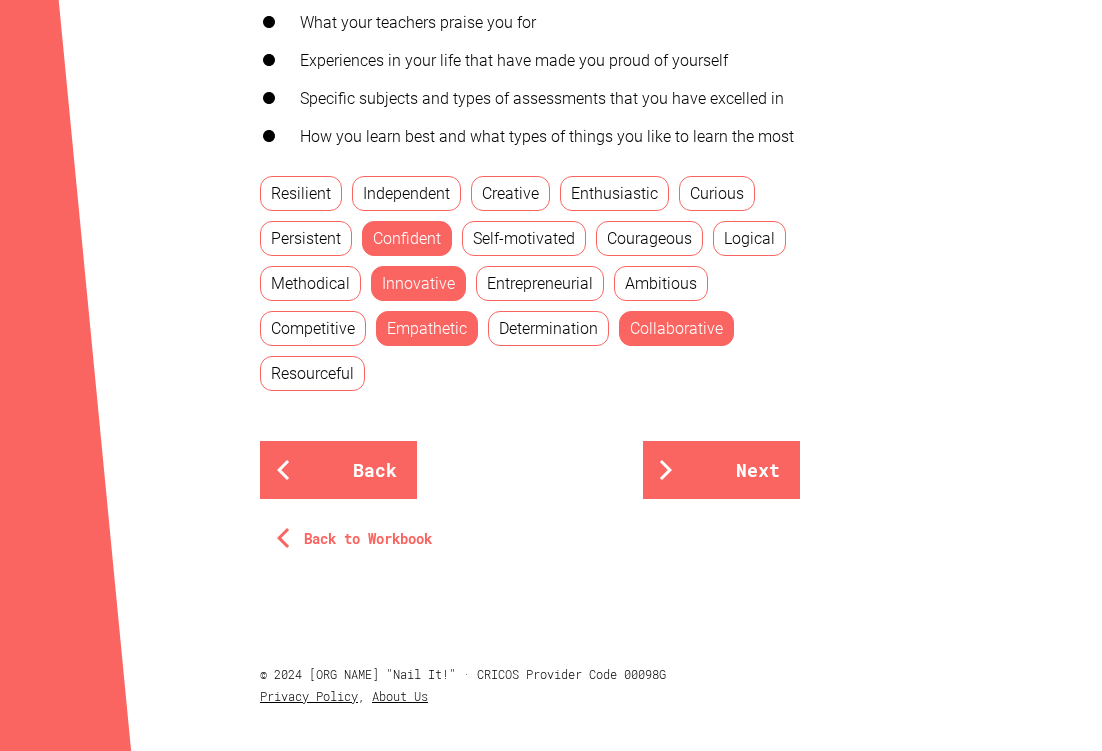 click on "Confident" at bounding box center (407, 238) 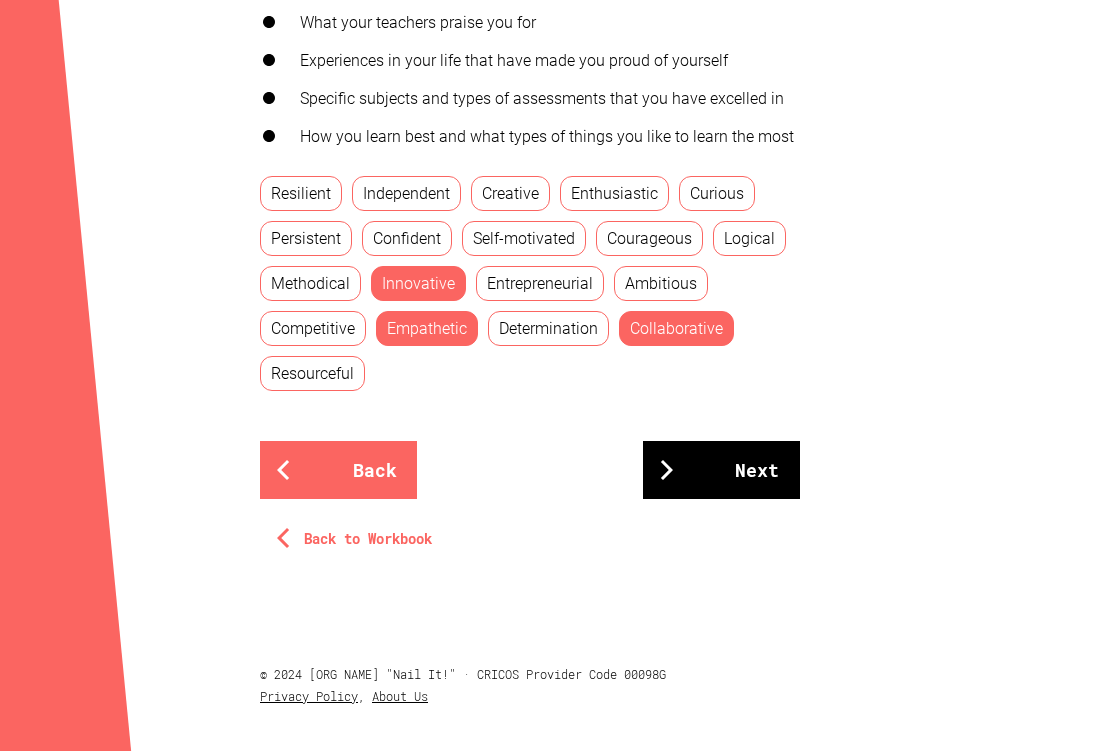 click at bounding box center [667, 470] 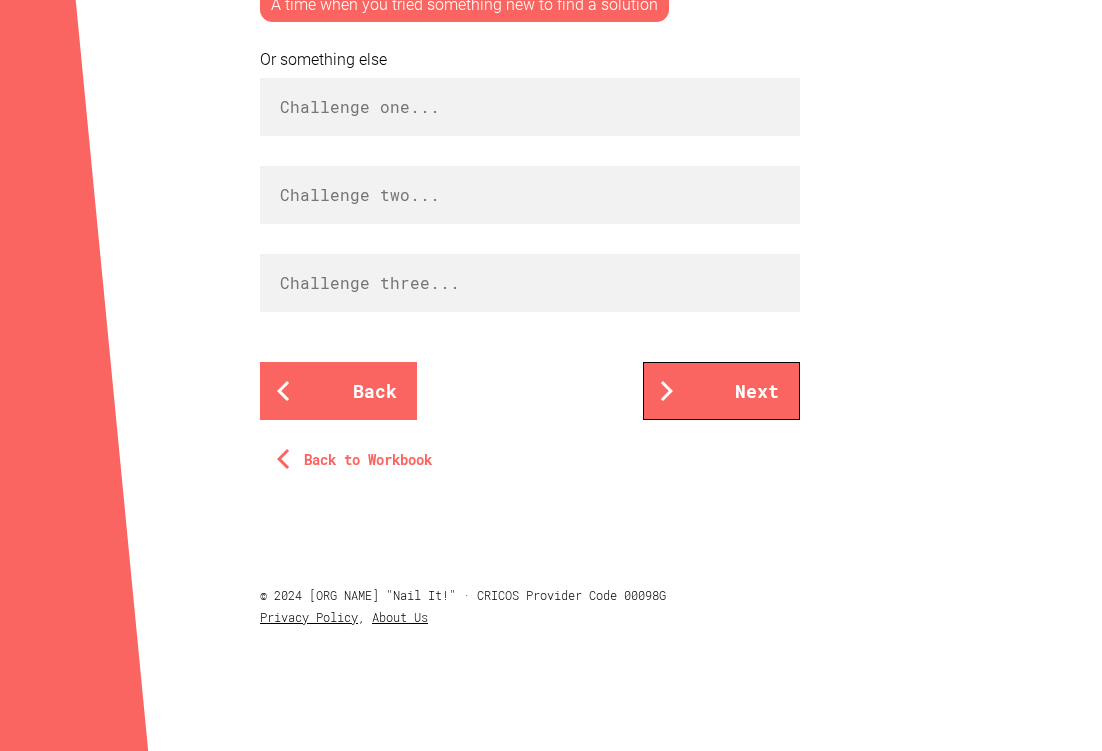 scroll, scrollTop: 1048, scrollLeft: 0, axis: vertical 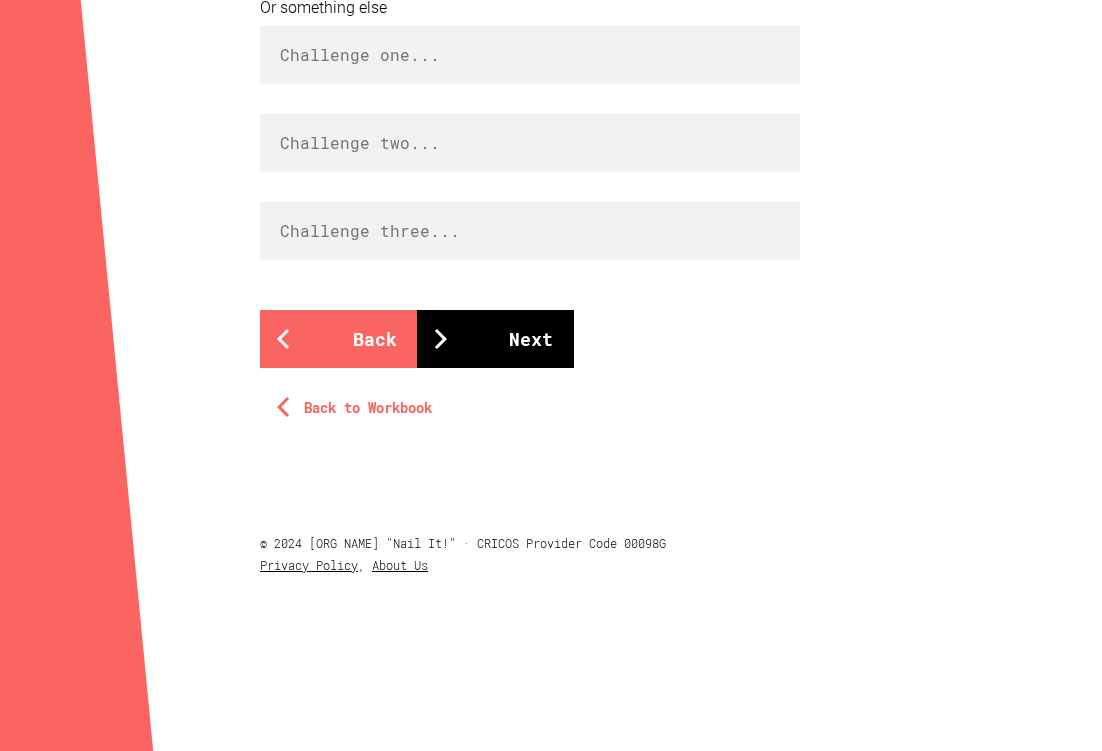 click on "Next" at bounding box center [495, 339] 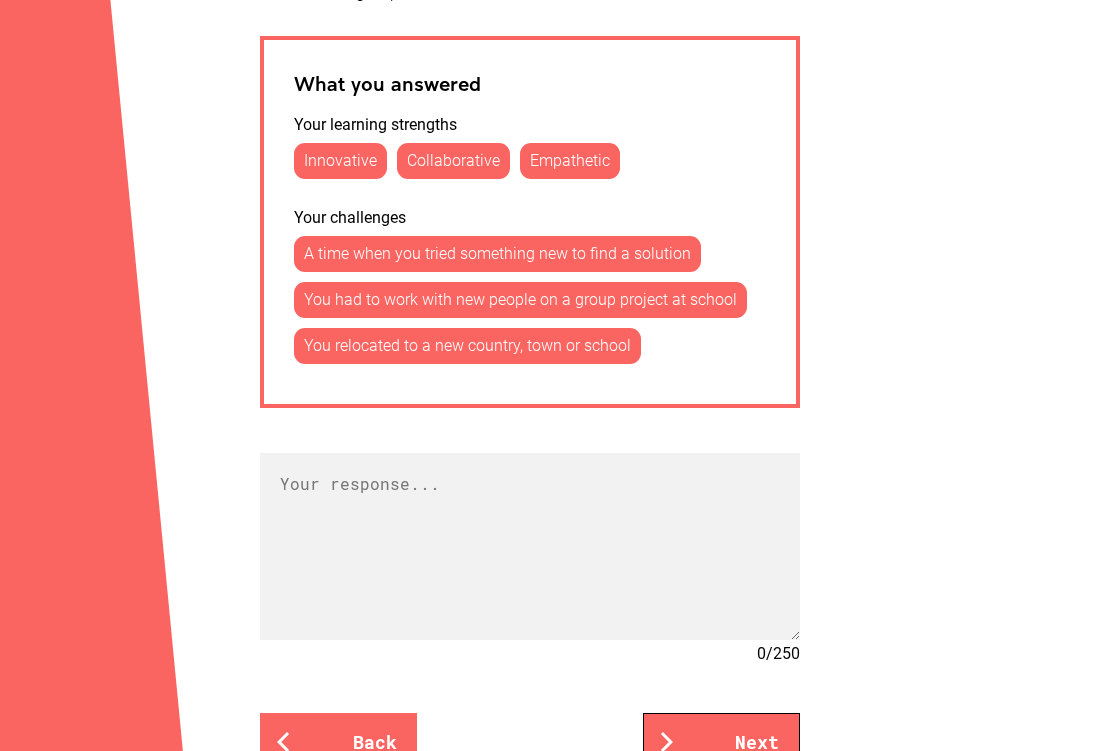 scroll, scrollTop: 1131, scrollLeft: 0, axis: vertical 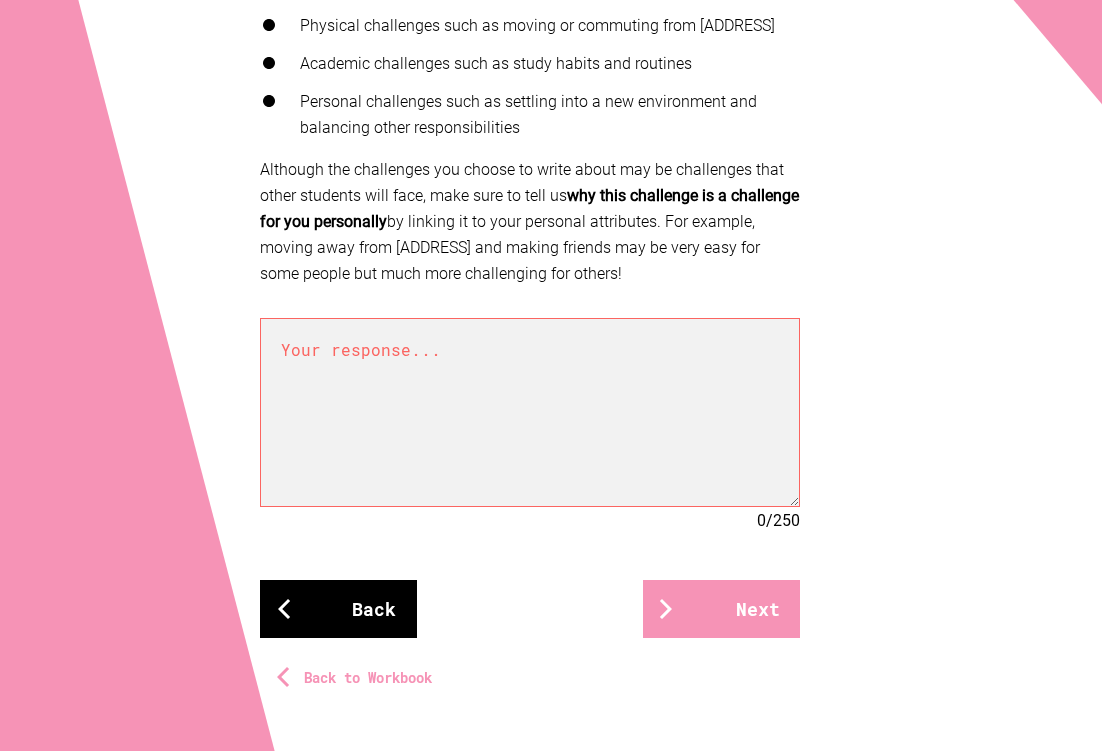 click on "Back" at bounding box center (338, 609) 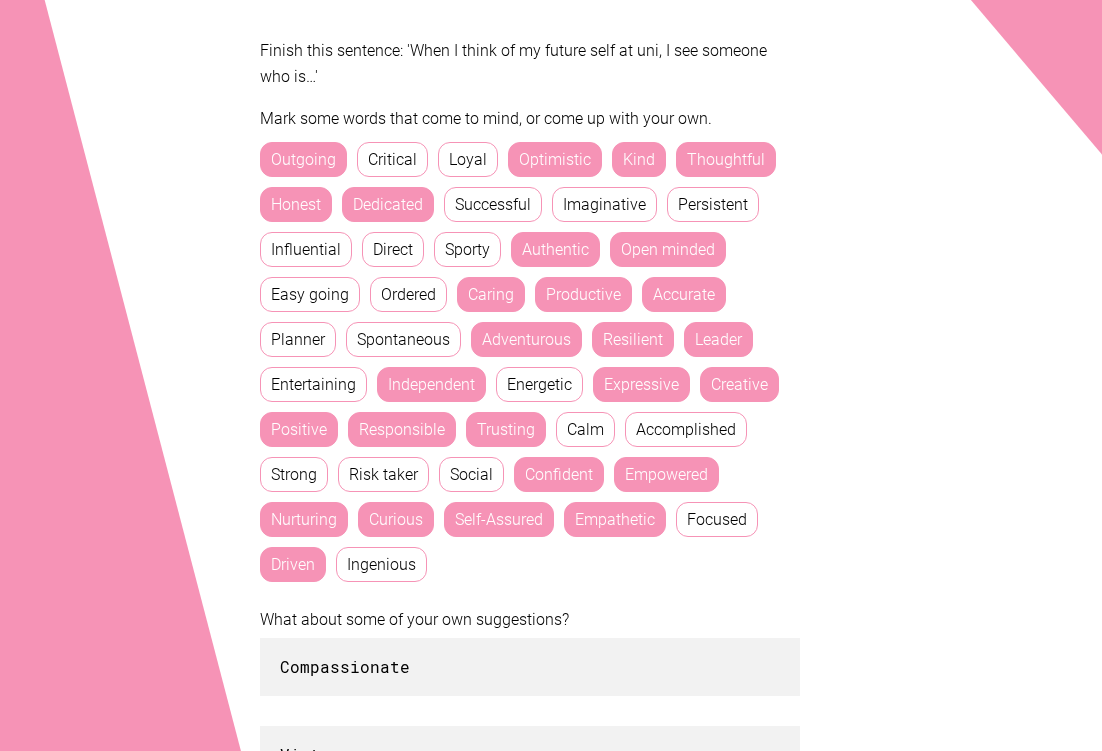 scroll, scrollTop: 497, scrollLeft: 0, axis: vertical 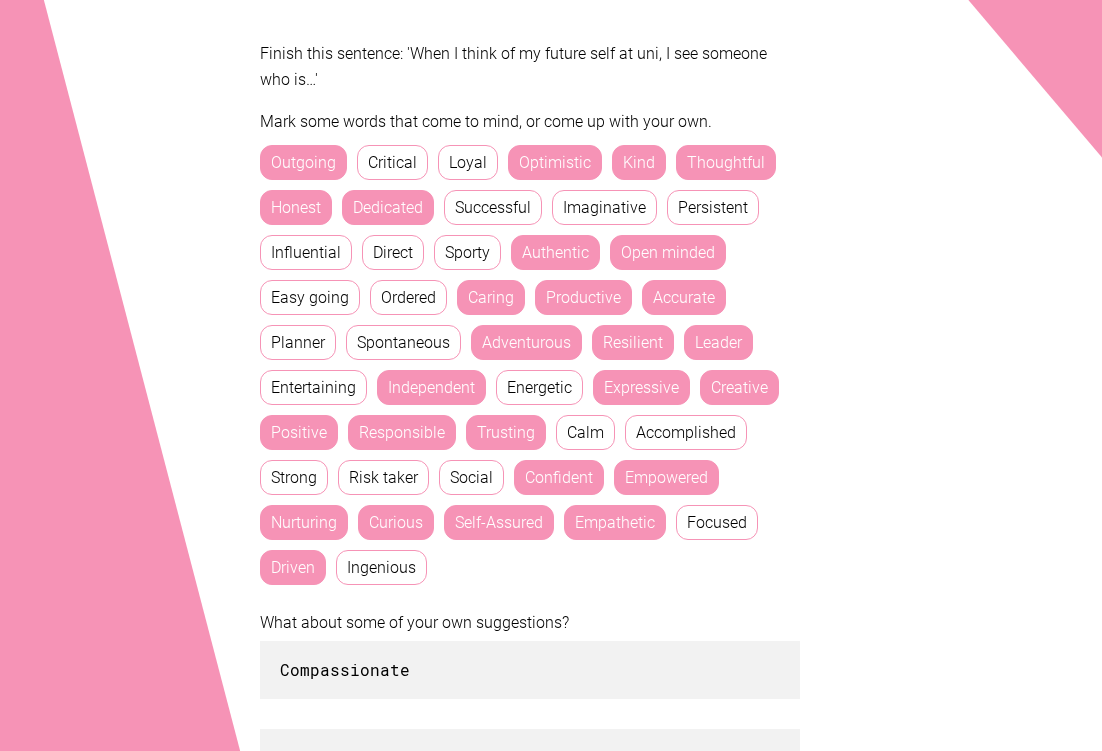 click on "Productive" at bounding box center (583, 297) 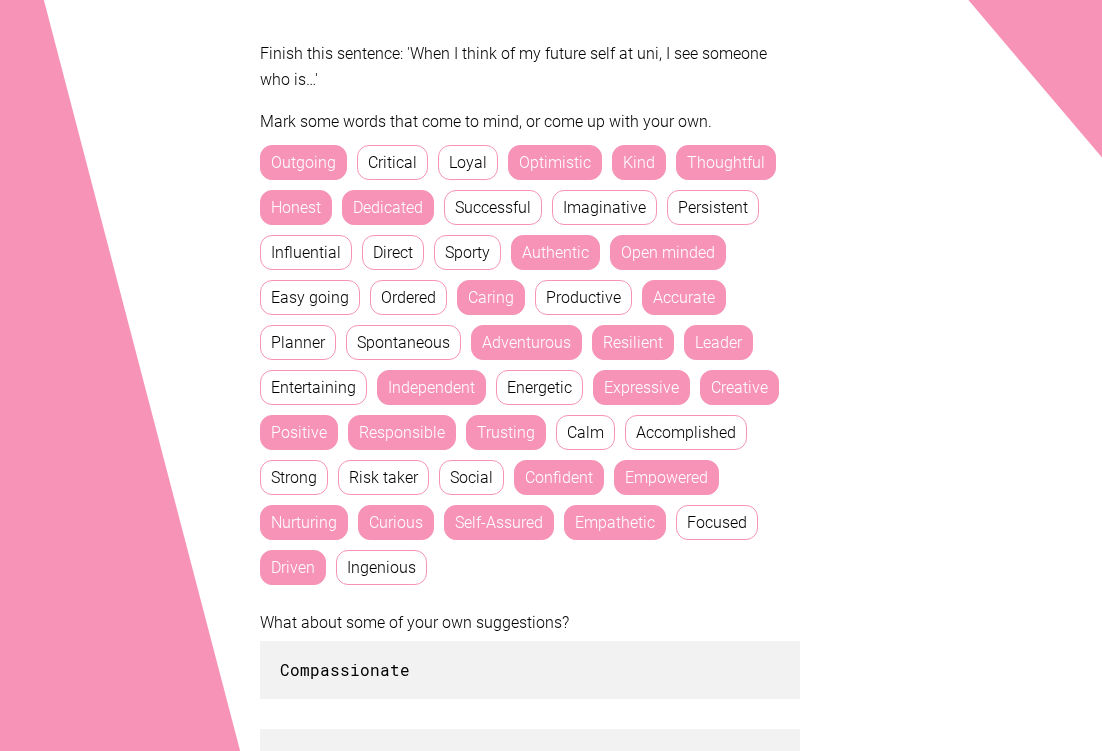 click on "Accurate" at bounding box center [684, 297] 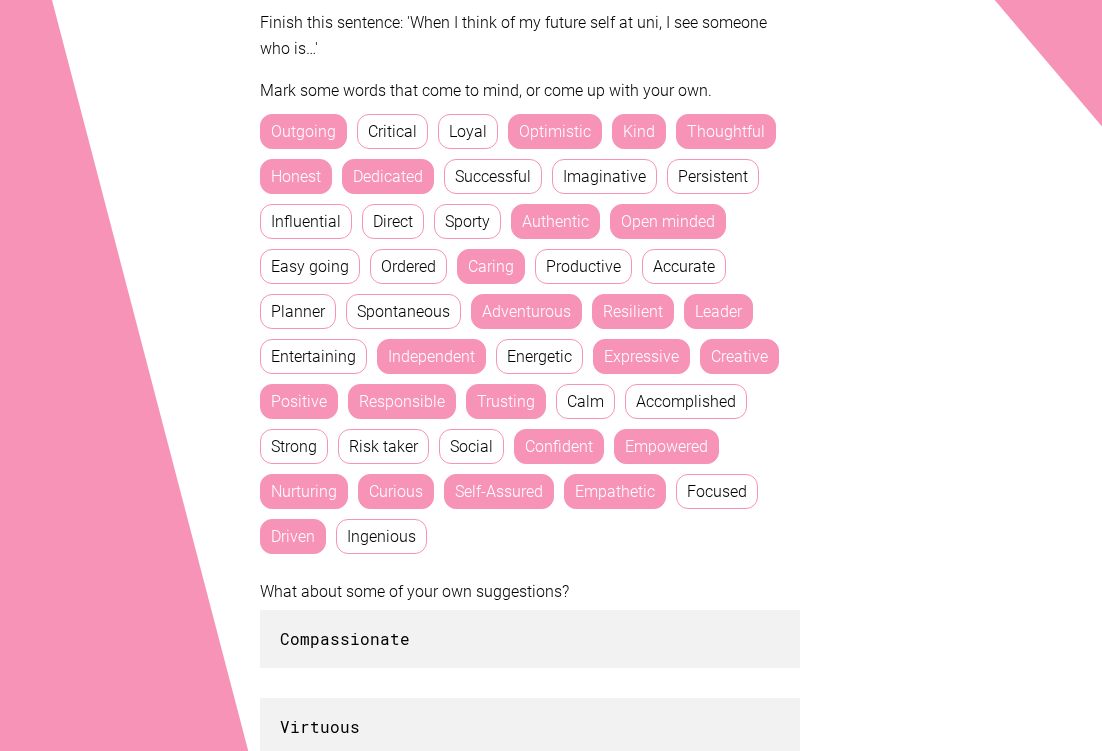 scroll, scrollTop: 535, scrollLeft: 0, axis: vertical 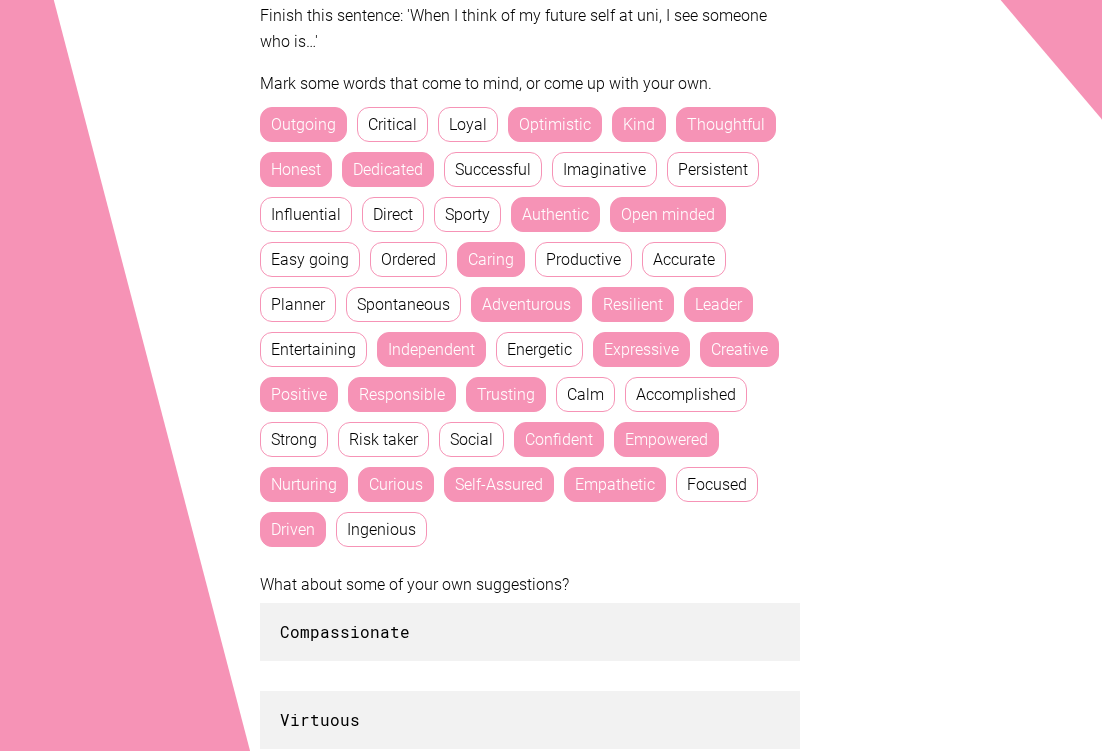 click on "Positive" at bounding box center (299, 394) 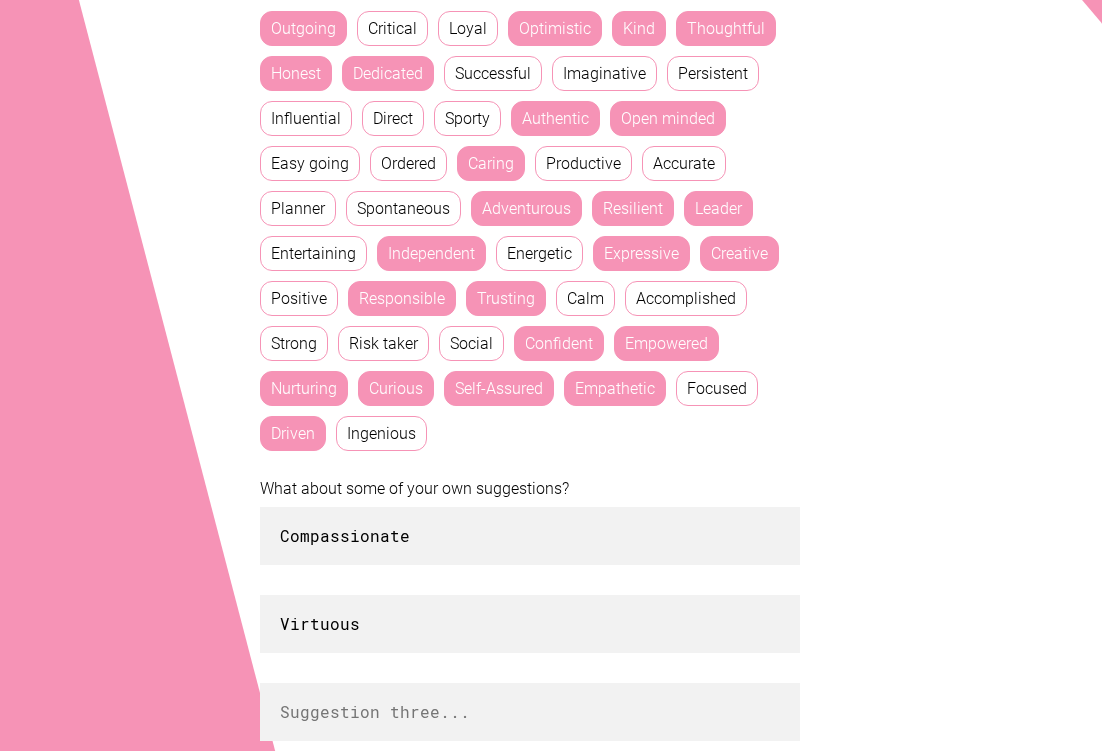 scroll, scrollTop: 632, scrollLeft: 0, axis: vertical 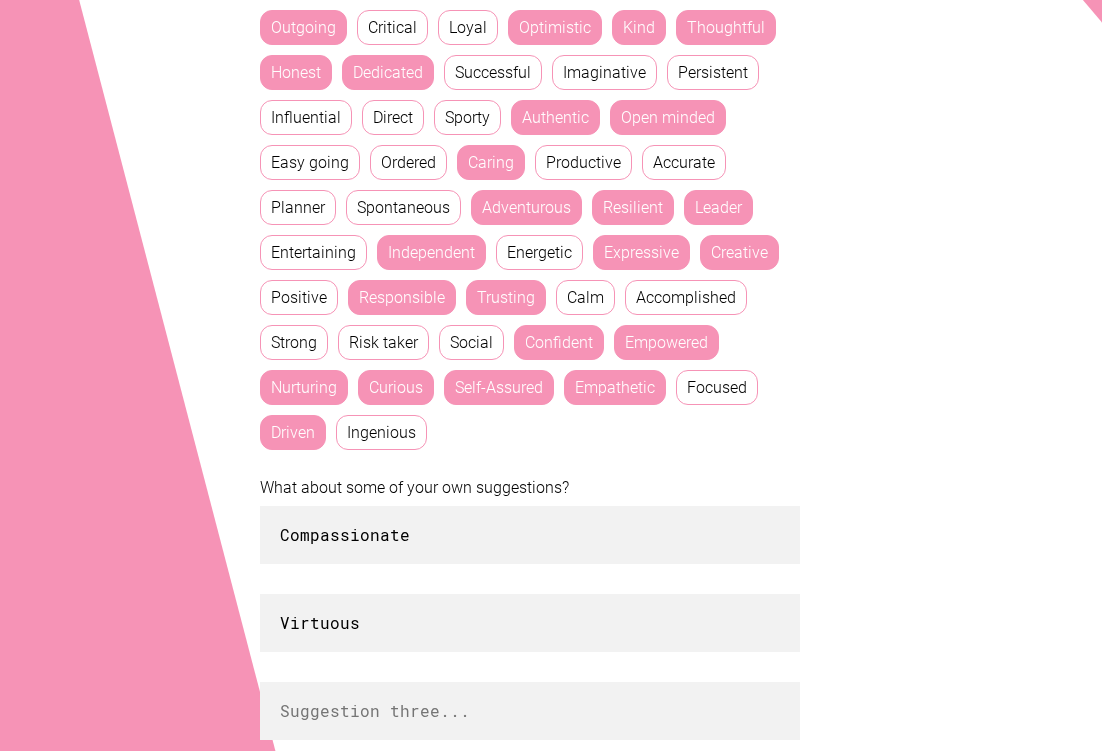 click on "Empowered" at bounding box center (666, 342) 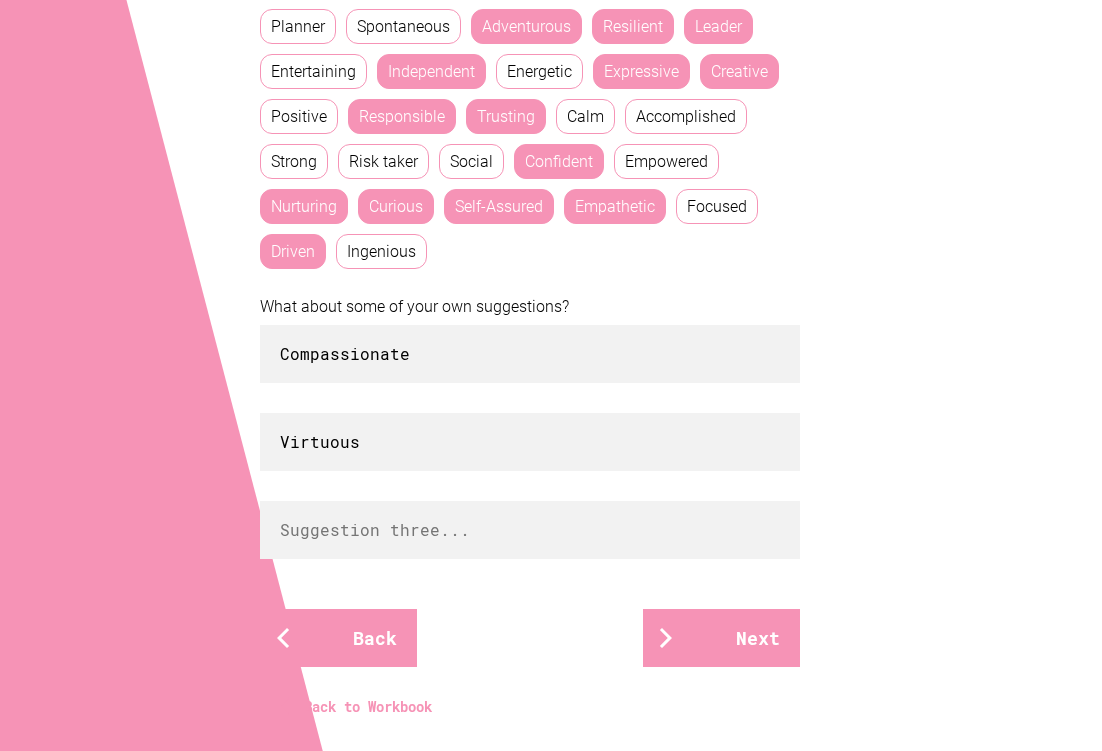 scroll, scrollTop: 842, scrollLeft: 0, axis: vertical 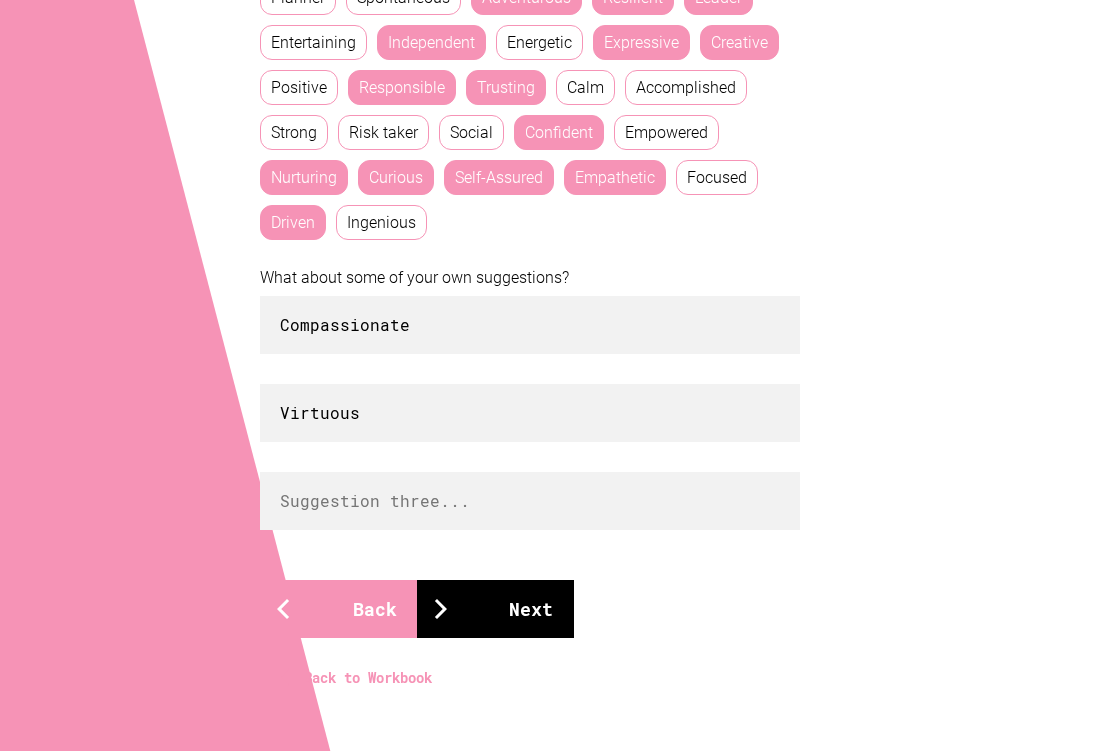 click on "Next" at bounding box center (495, 609) 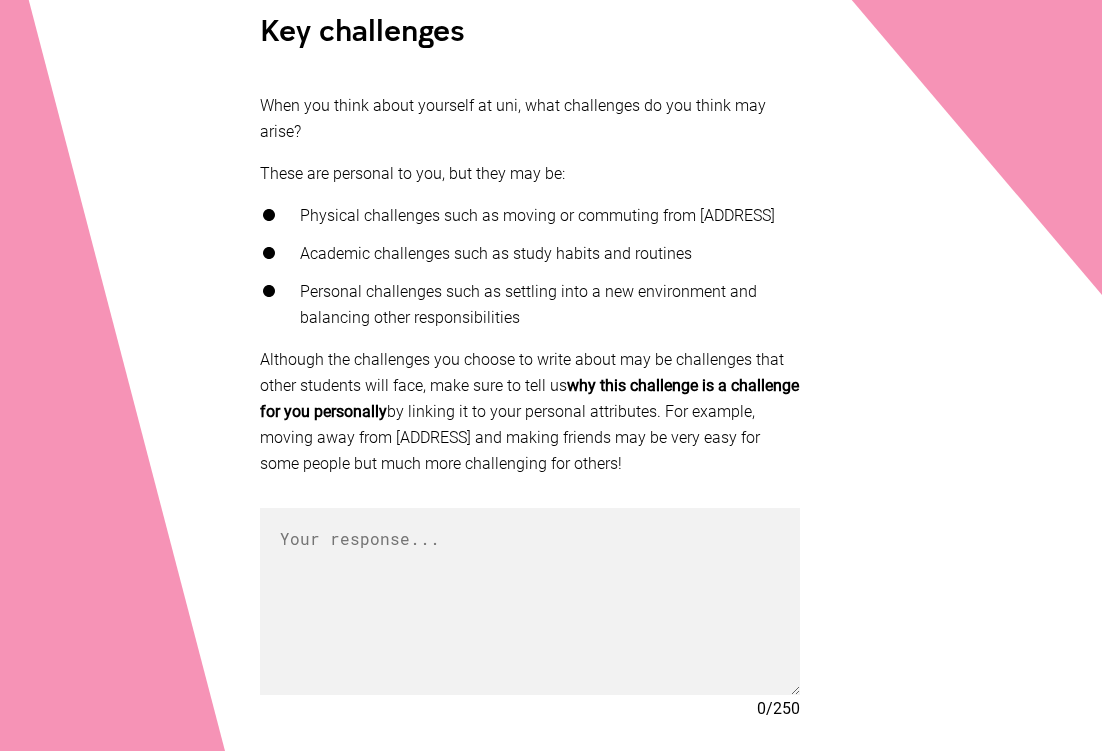 scroll, scrollTop: 441, scrollLeft: 0, axis: vertical 